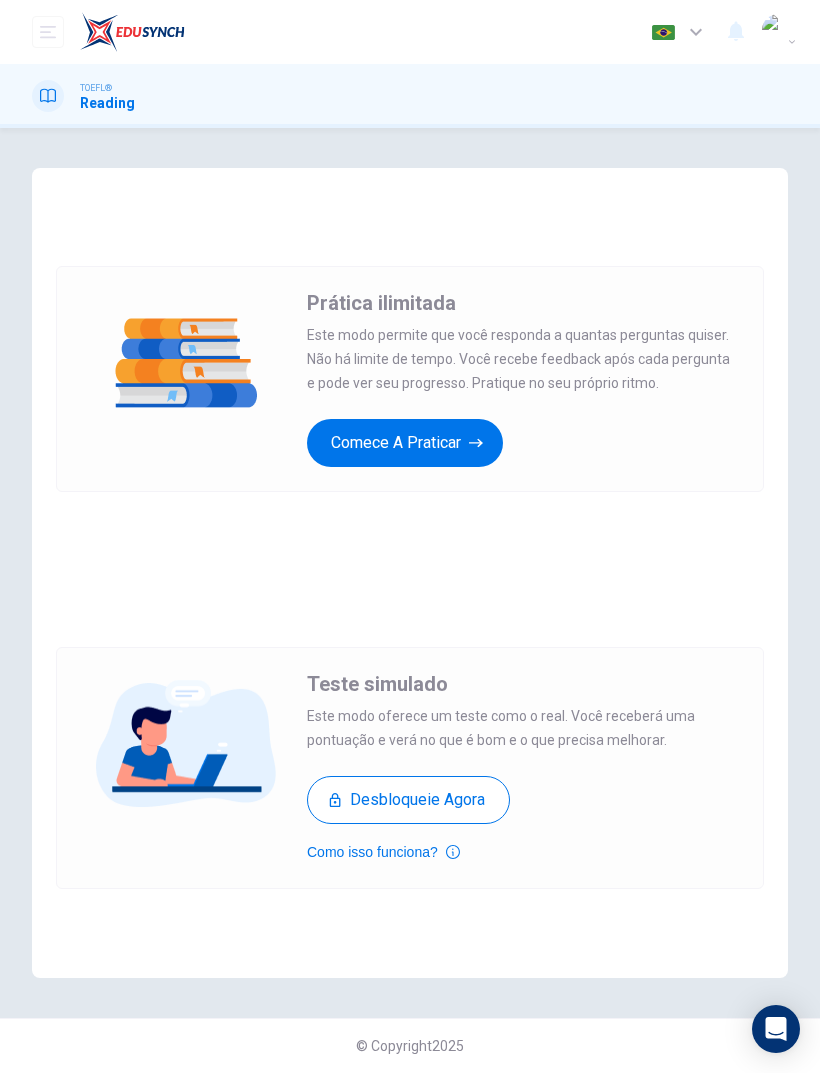 scroll, scrollTop: 0, scrollLeft: 0, axis: both 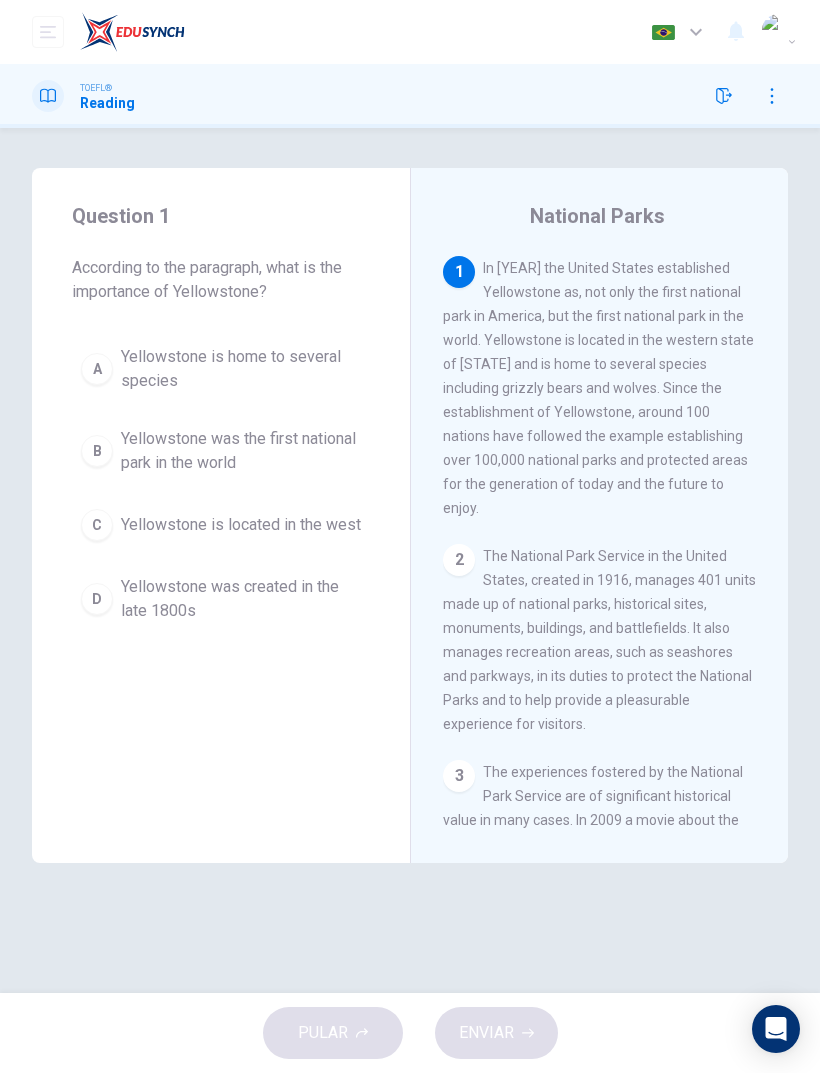 click on "Yellowstone was the first national park in the world" at bounding box center [241, 451] 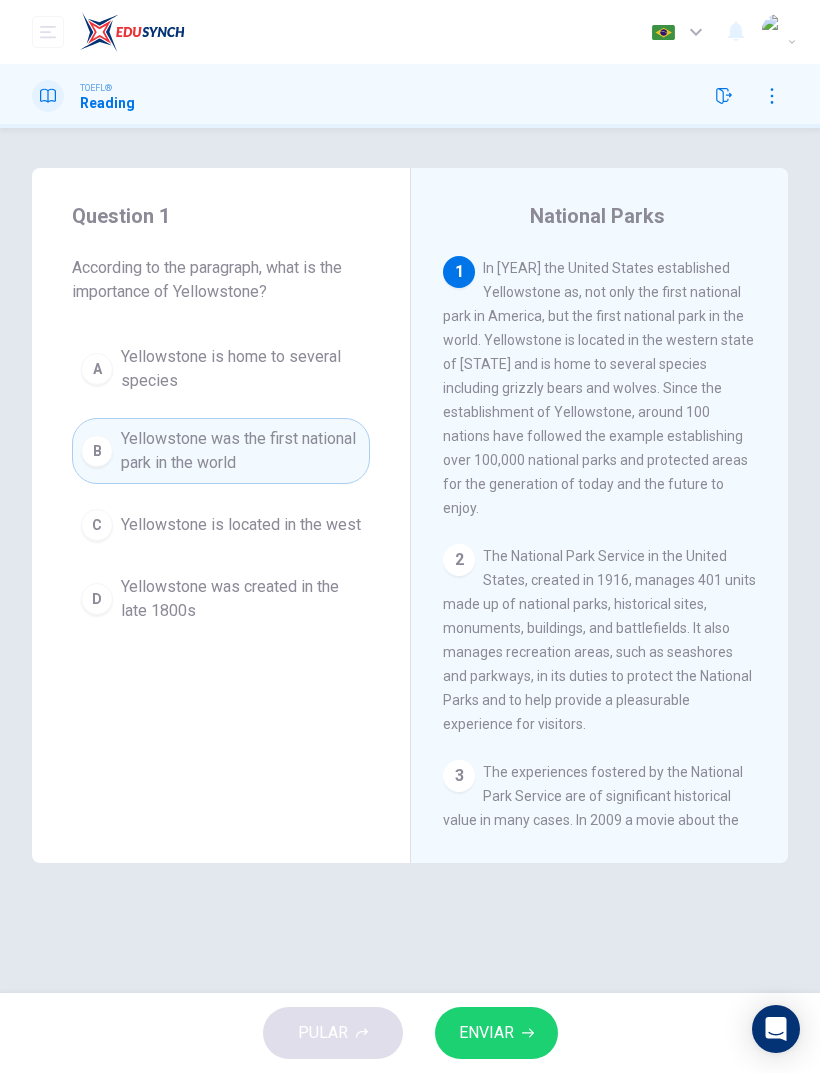 click on "ENVIAR" at bounding box center (486, 1033) 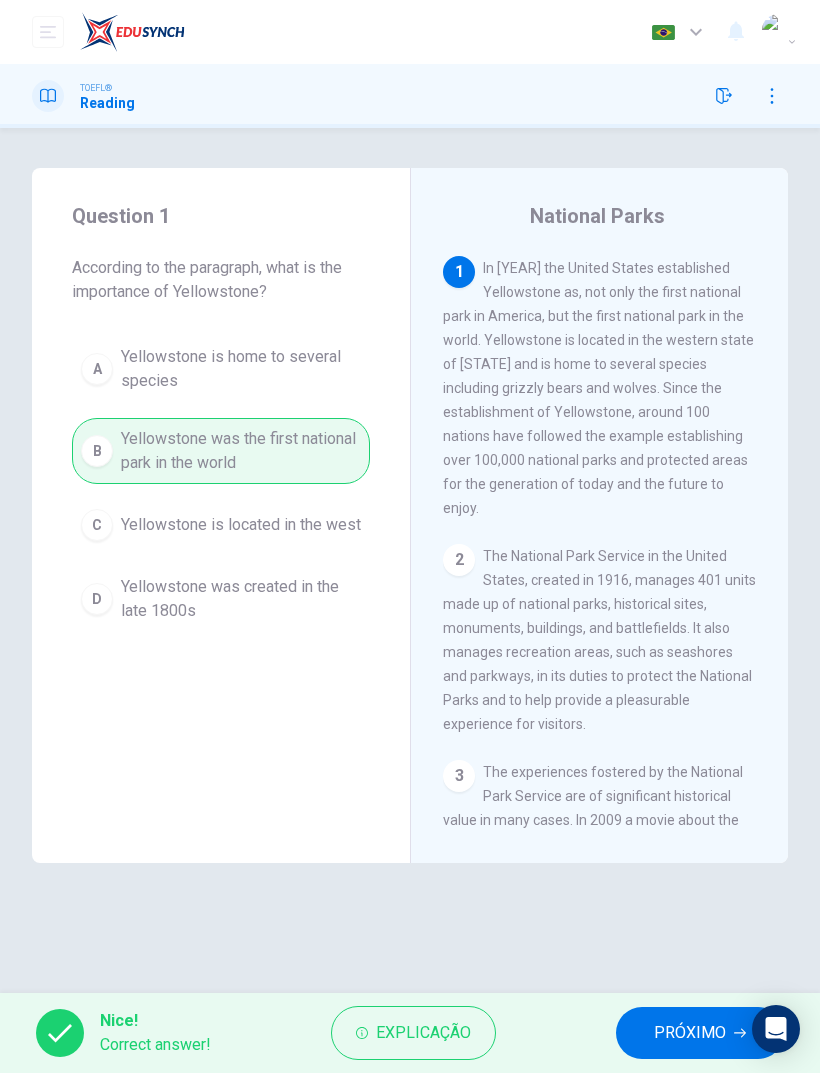 click on "PRÓXIMO" at bounding box center [690, 1033] 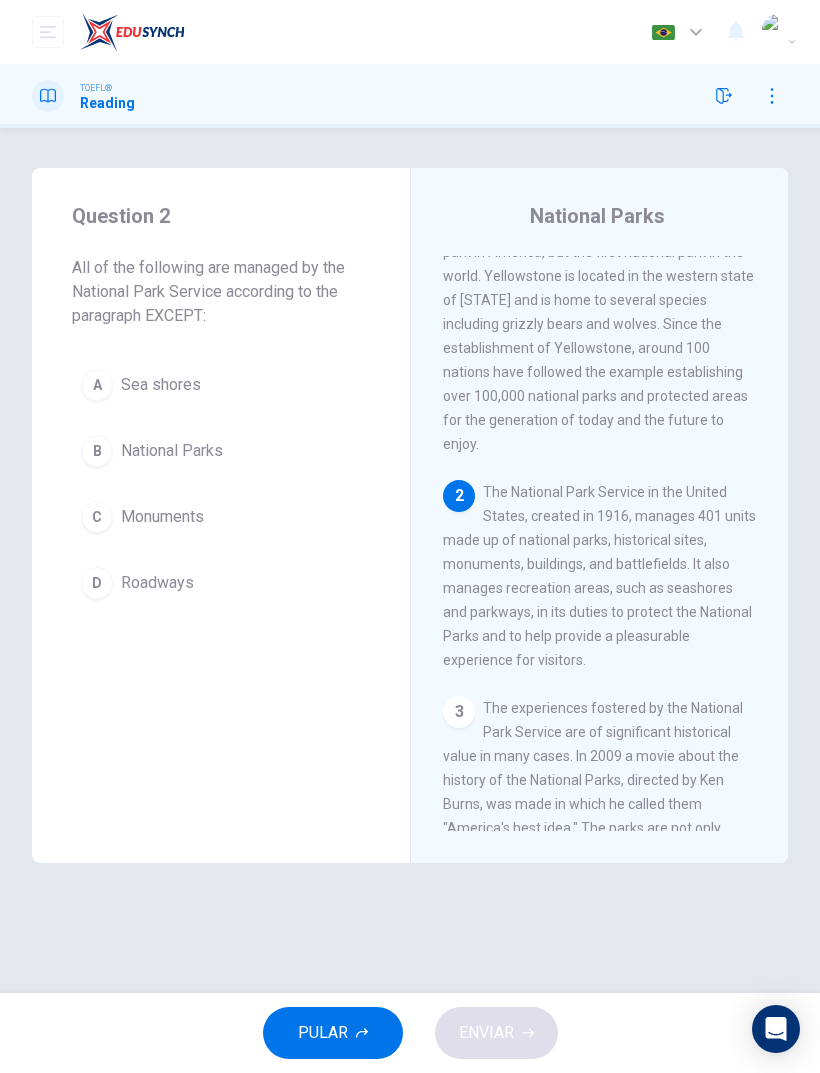 scroll, scrollTop: 81, scrollLeft: 0, axis: vertical 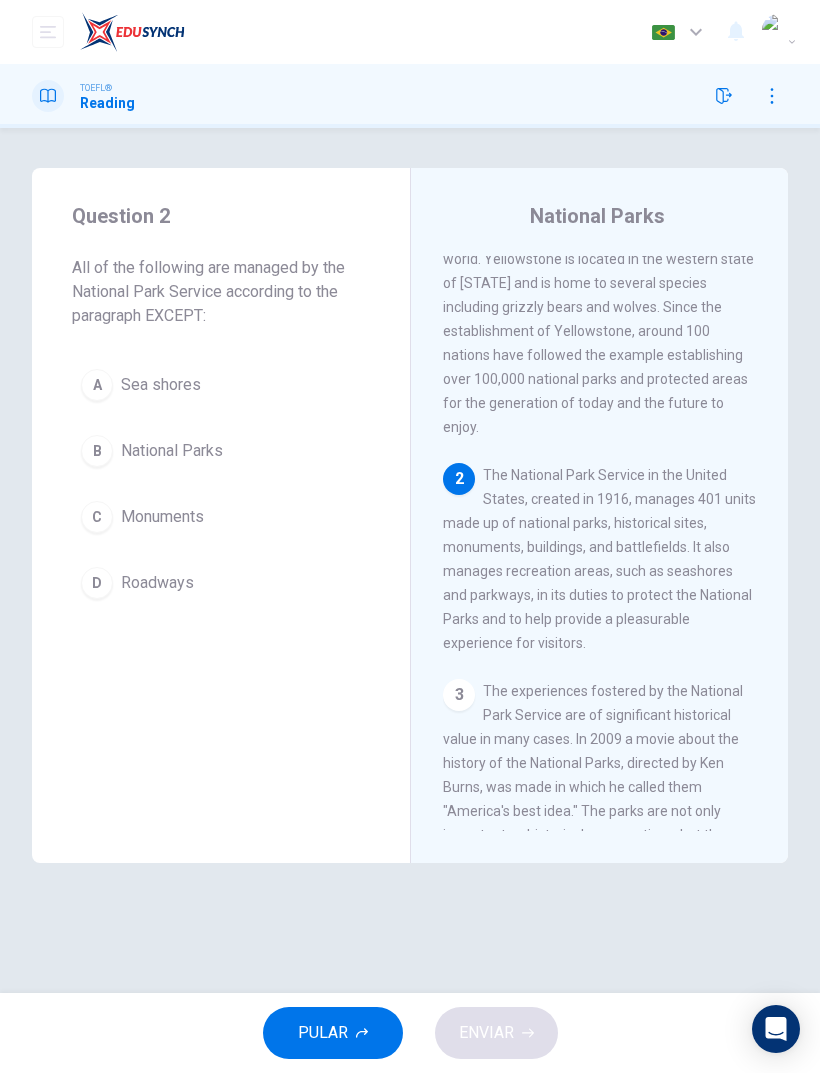 click on "D Roadways" at bounding box center [221, 583] 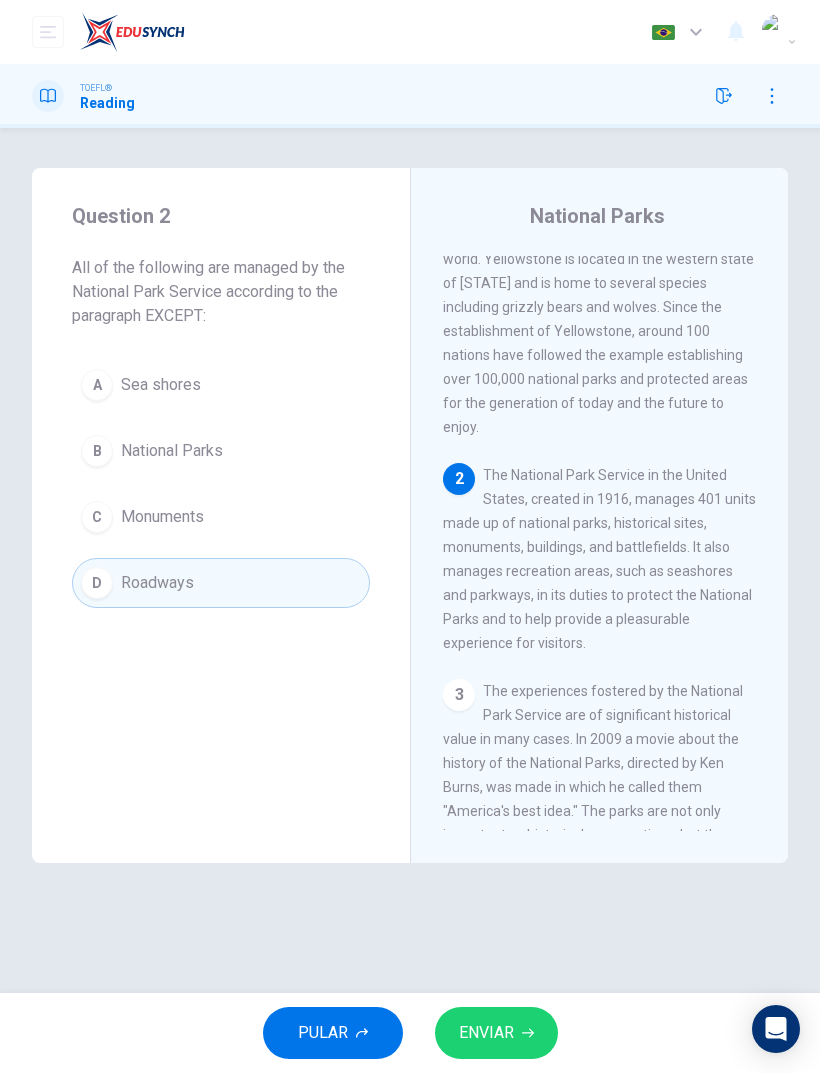 click on "ENVIAR" at bounding box center [496, 1033] 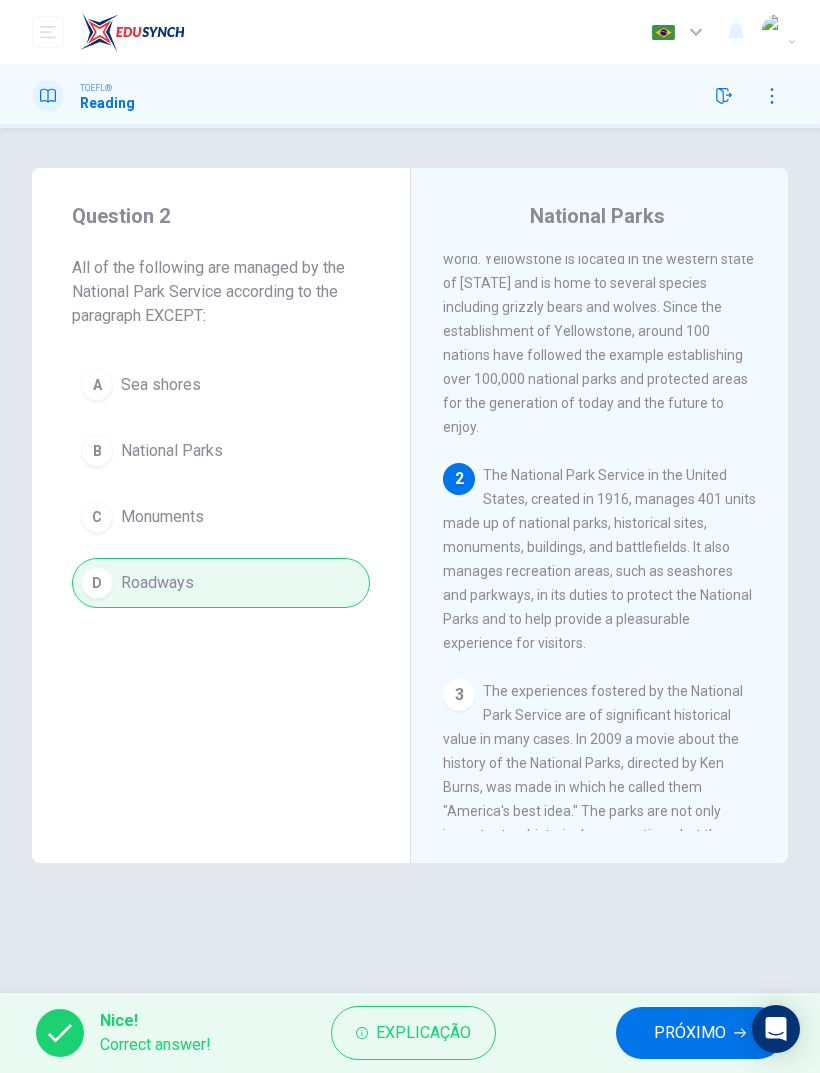 click on "PRÓXIMO" at bounding box center [690, 1033] 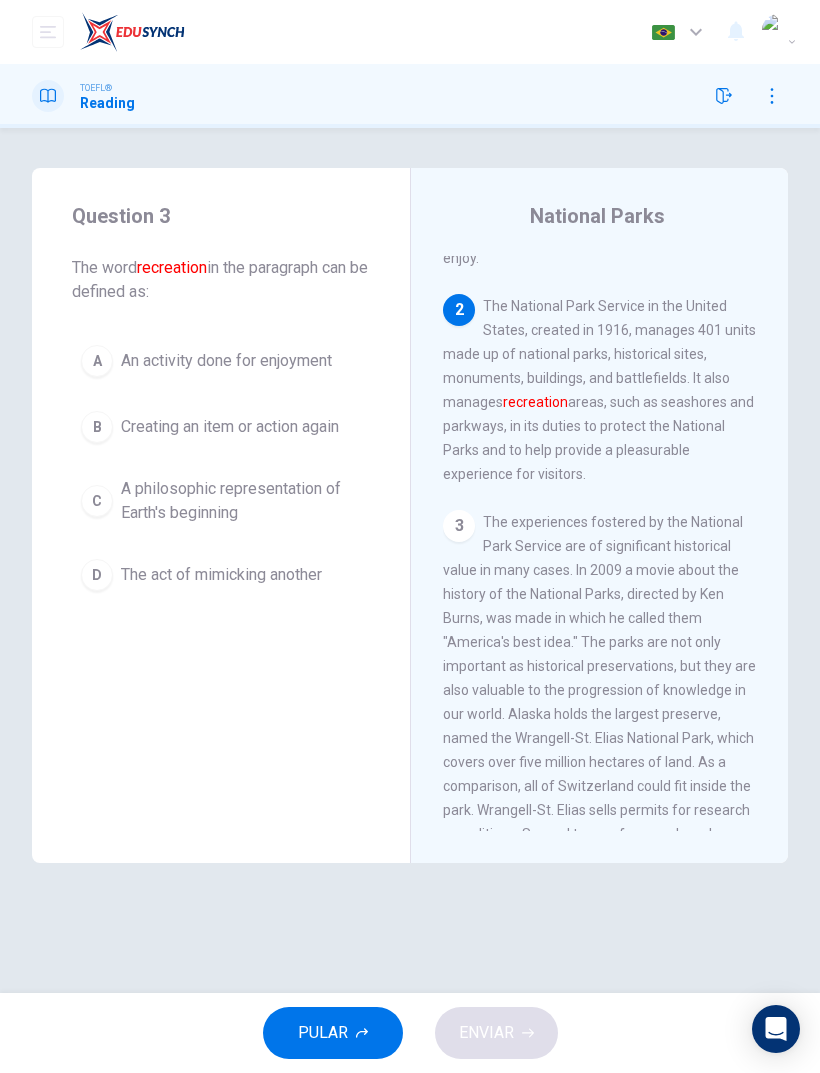 scroll, scrollTop: 264, scrollLeft: 0, axis: vertical 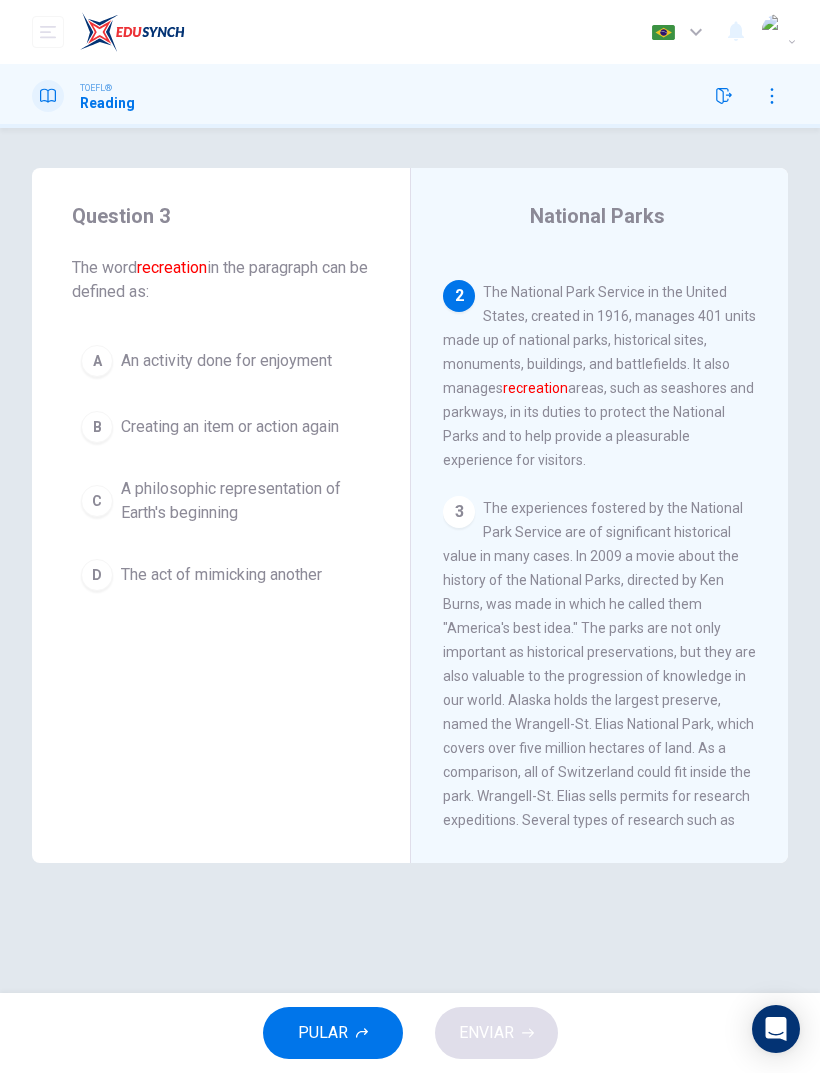 click on "B Creating an item or action again" at bounding box center (221, 427) 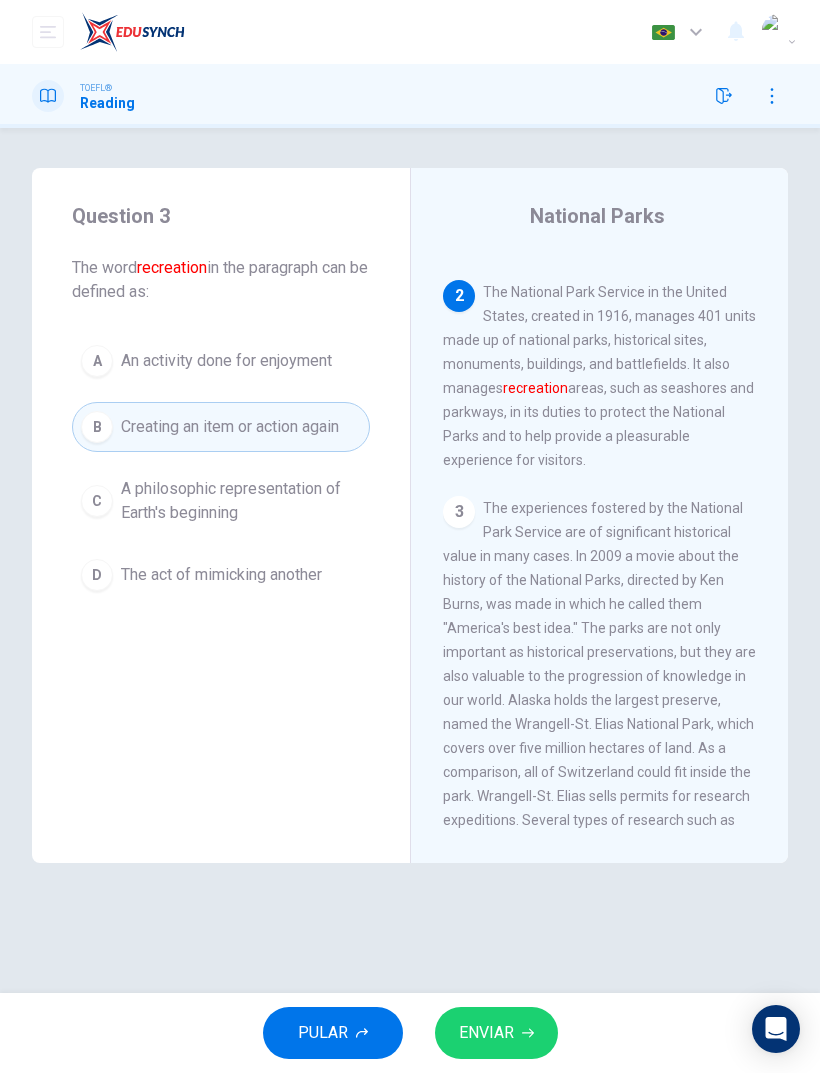 click on "ENVIAR" at bounding box center (486, 1033) 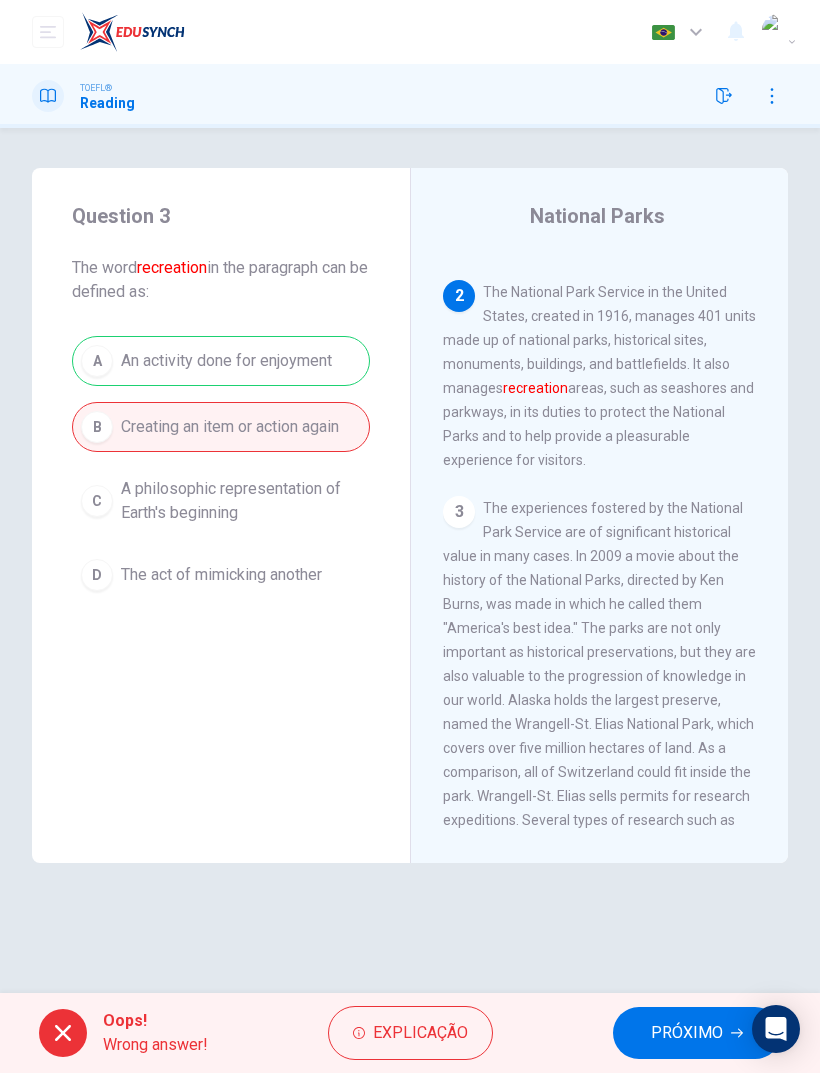 click on "PRÓXIMO" at bounding box center (687, 1033) 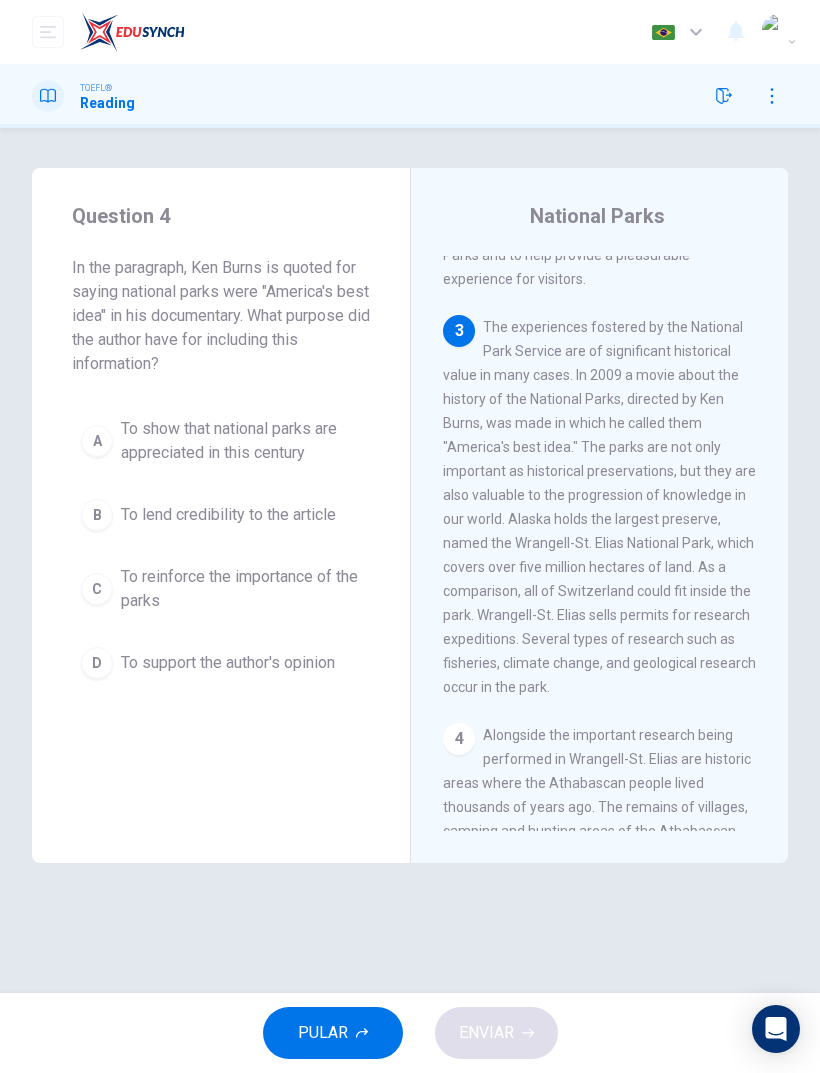 scroll, scrollTop: 446, scrollLeft: 0, axis: vertical 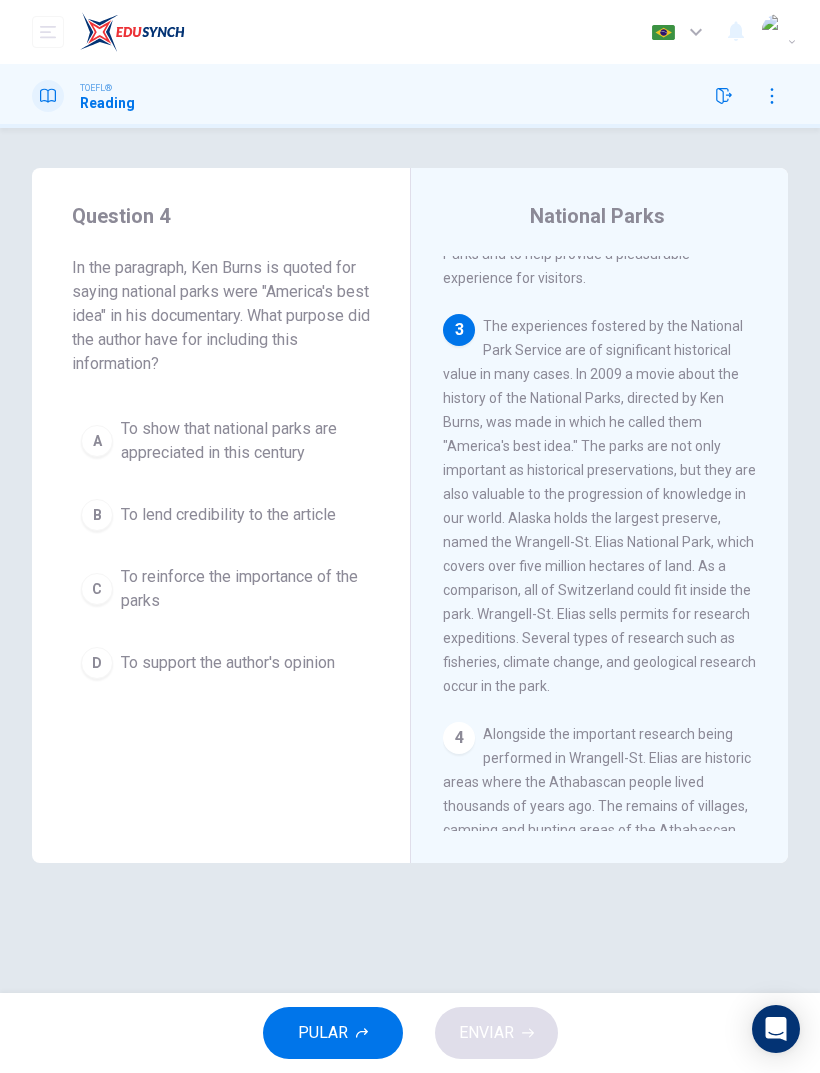 click on "To support the author's opinion" at bounding box center (228, 663) 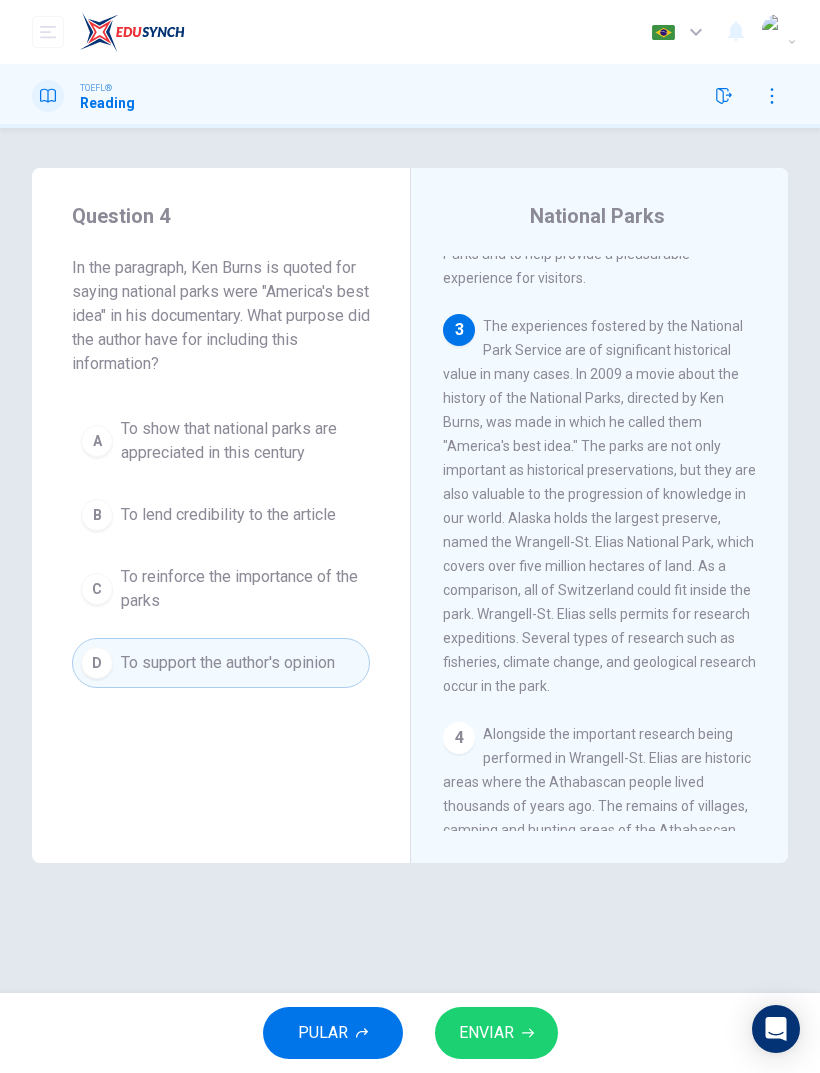 click on "ENVIAR" at bounding box center [486, 1033] 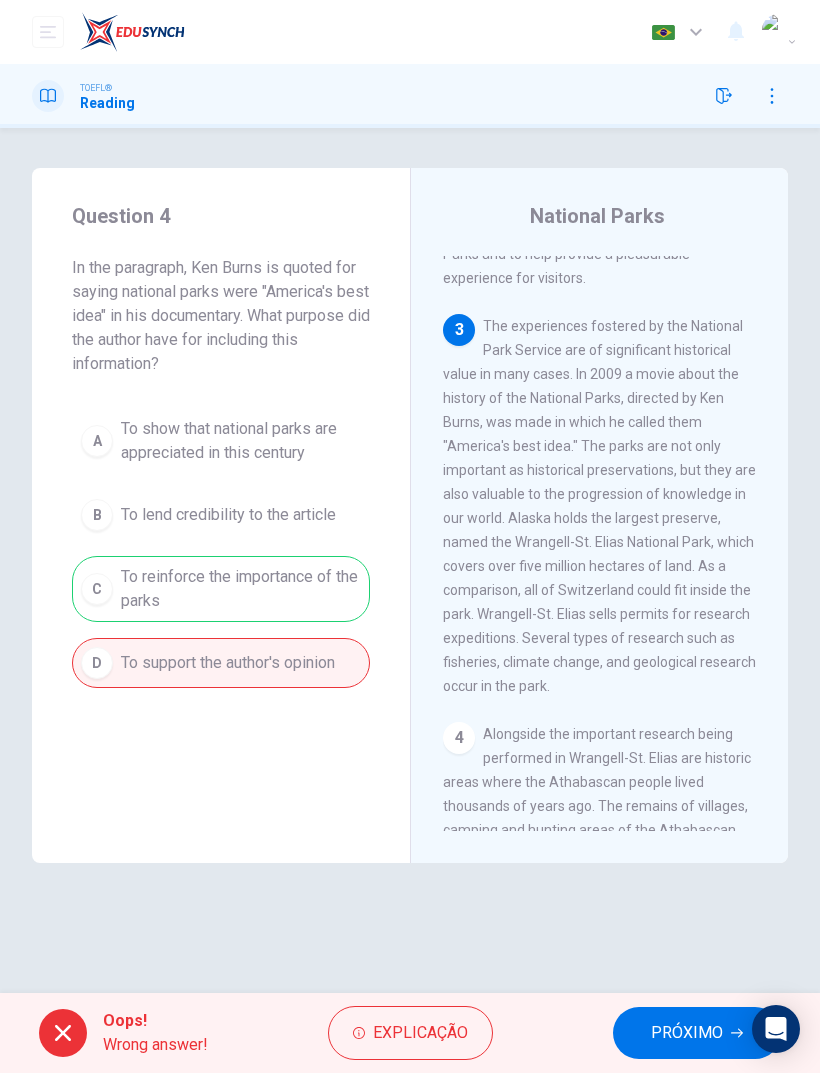 click on "PRÓXIMO" at bounding box center (697, 1033) 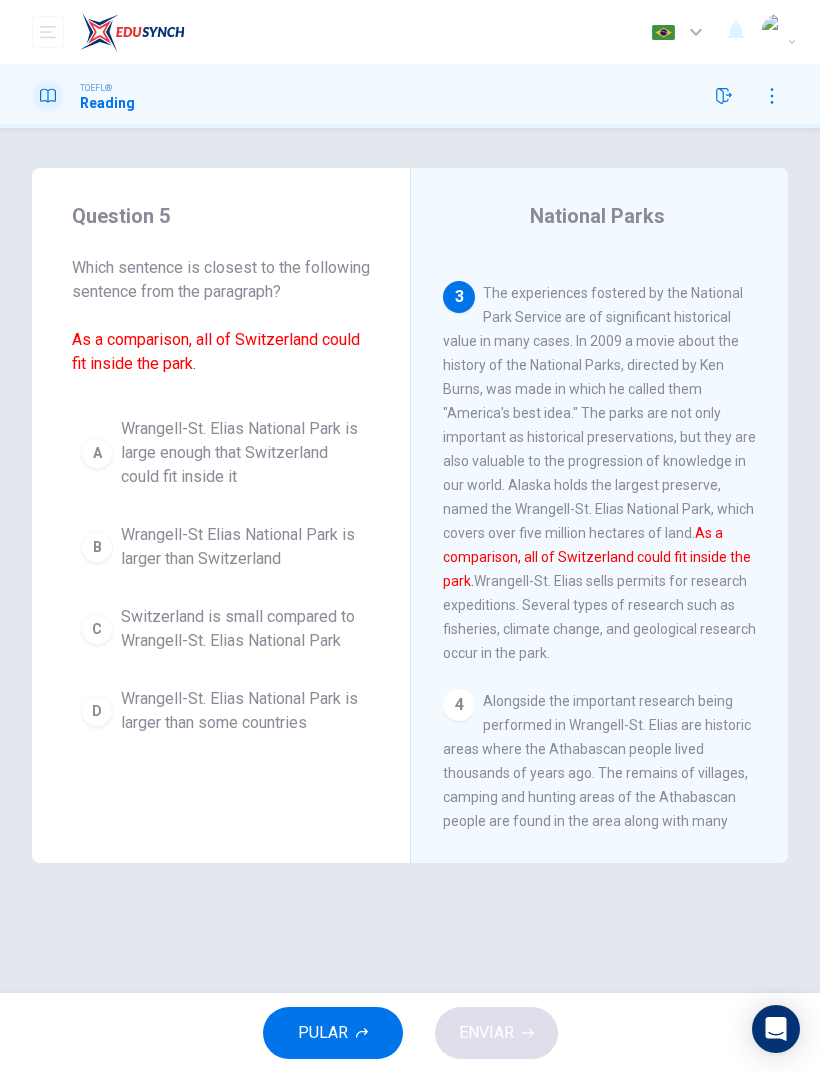 scroll, scrollTop: 480, scrollLeft: 0, axis: vertical 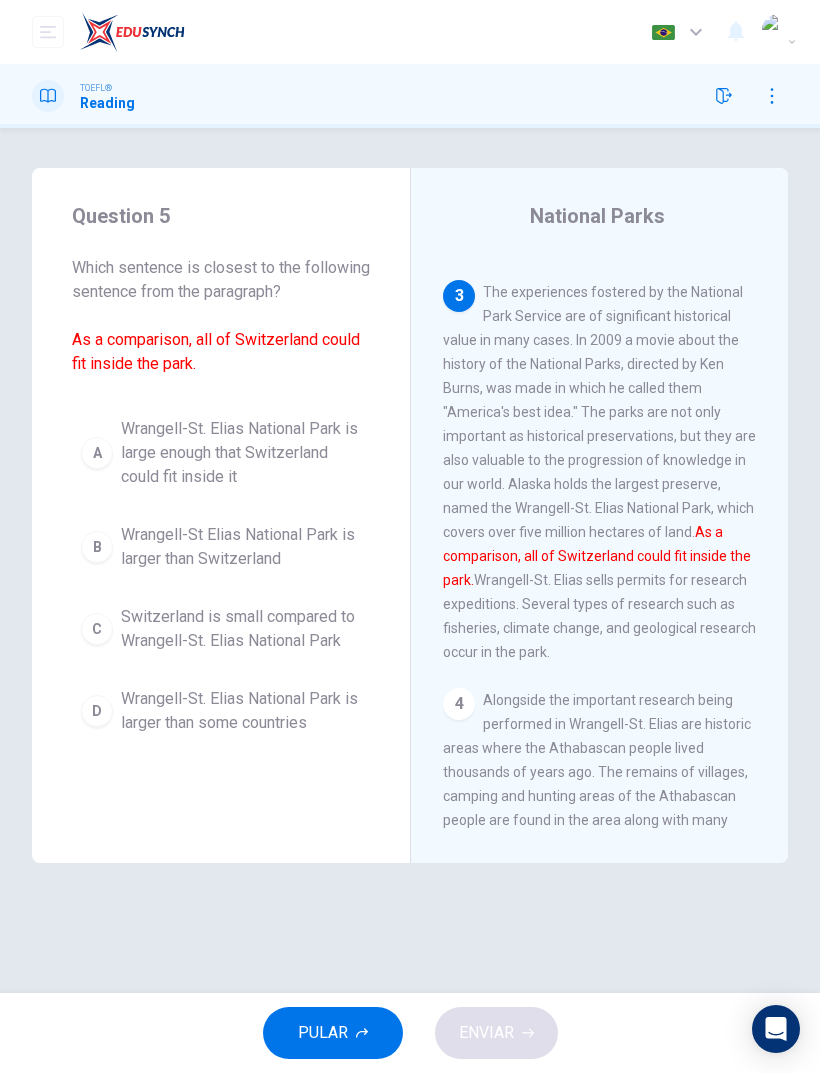 click on "Wrangell-St. Elias National Park is large enough that Switzerland could fit inside it" at bounding box center (241, 453) 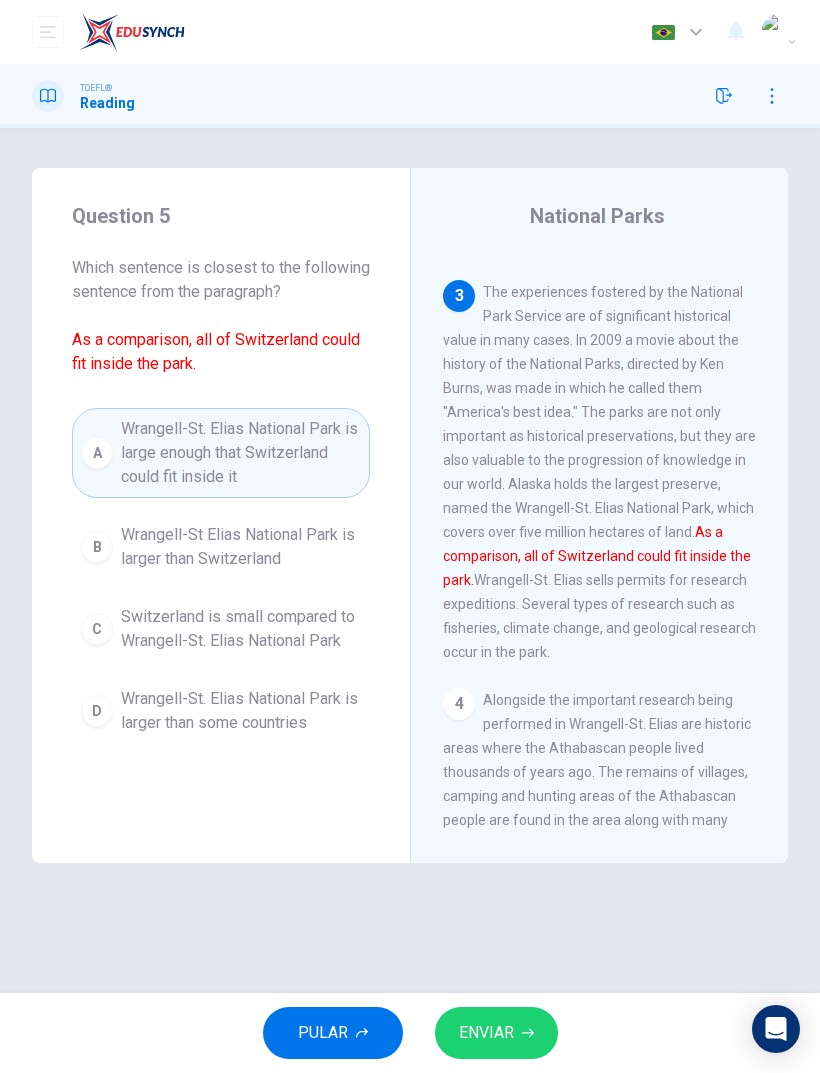 click on "ENVIAR" at bounding box center (486, 1033) 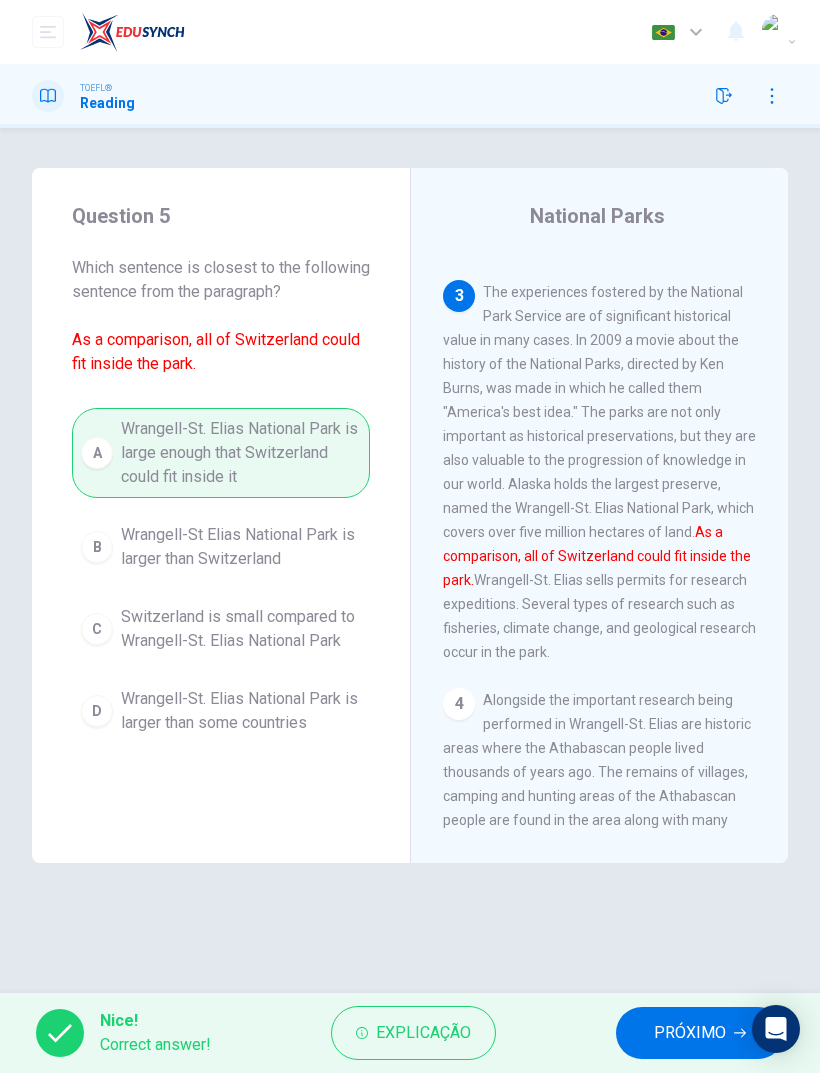 click on "PRÓXIMO" at bounding box center [690, 1033] 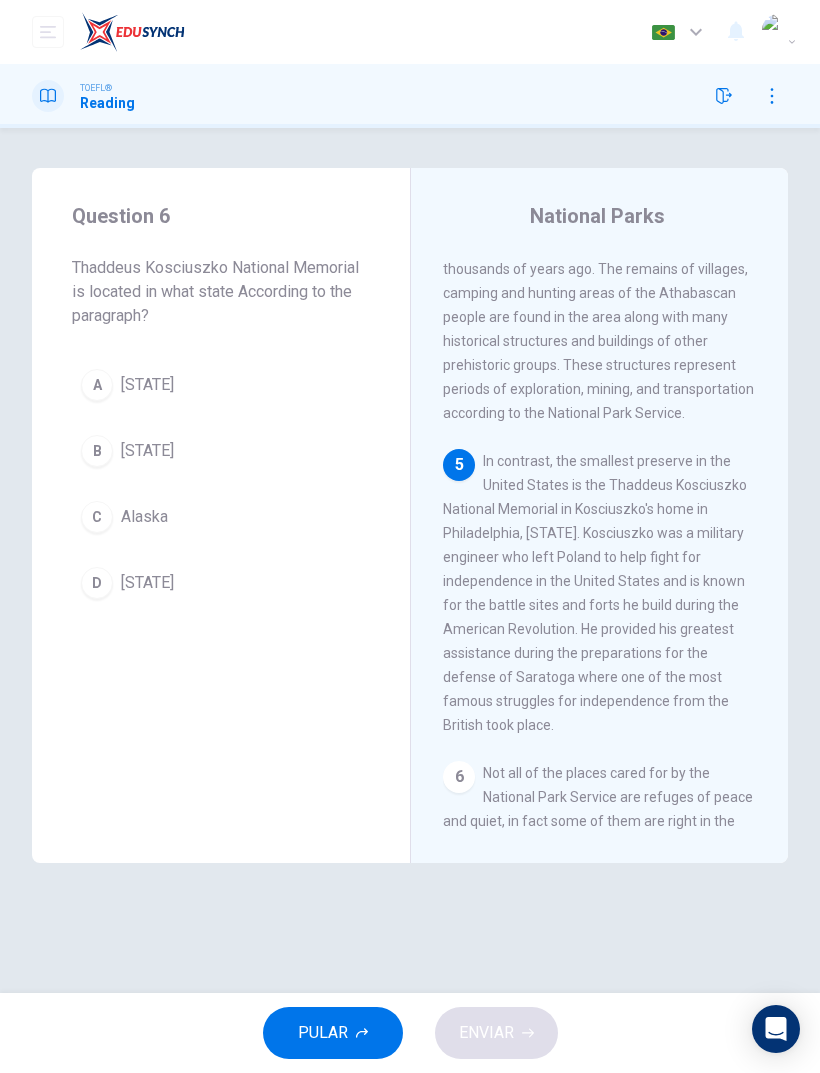 scroll, scrollTop: 1065, scrollLeft: 0, axis: vertical 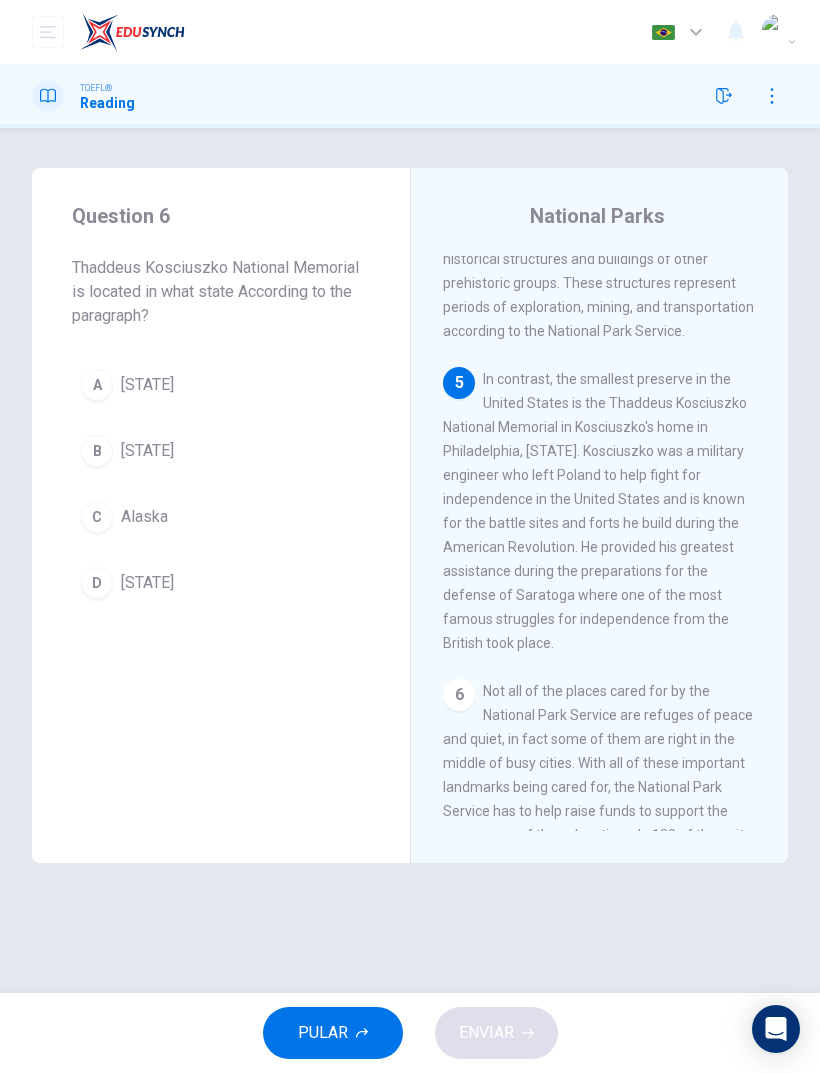 click on "A Pennsylvania" at bounding box center (221, 385) 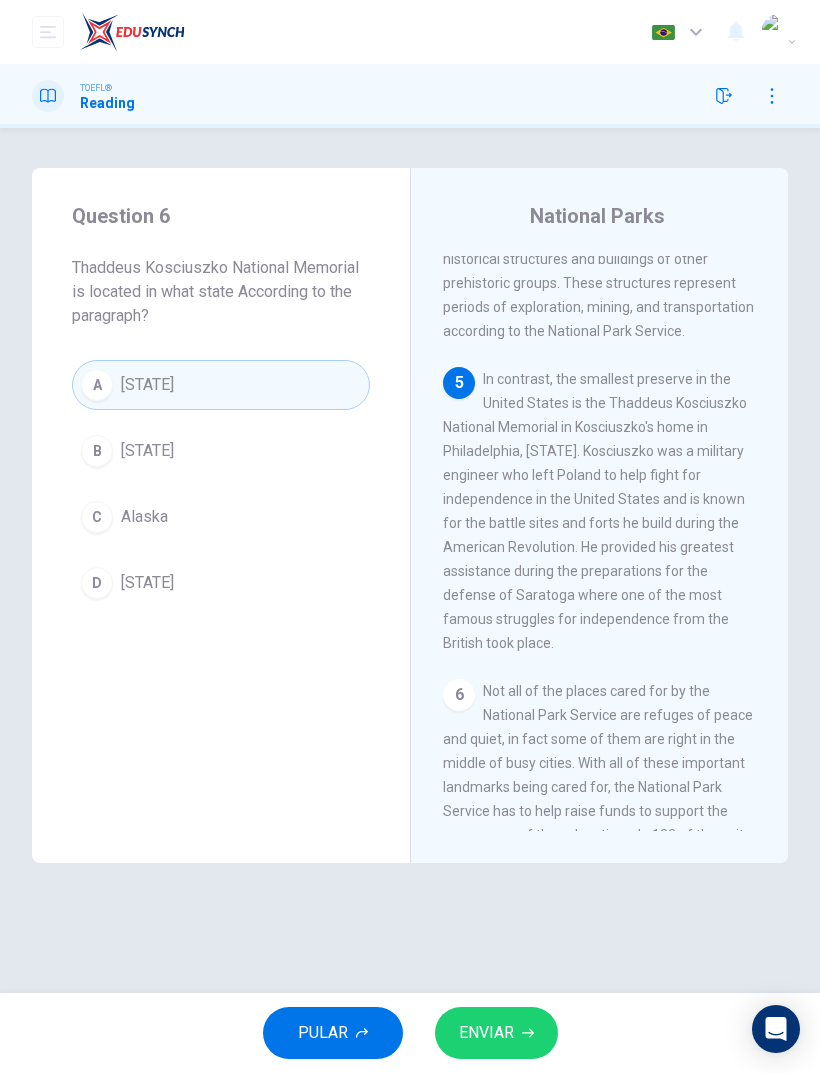 click on "ENVIAR" at bounding box center [496, 1033] 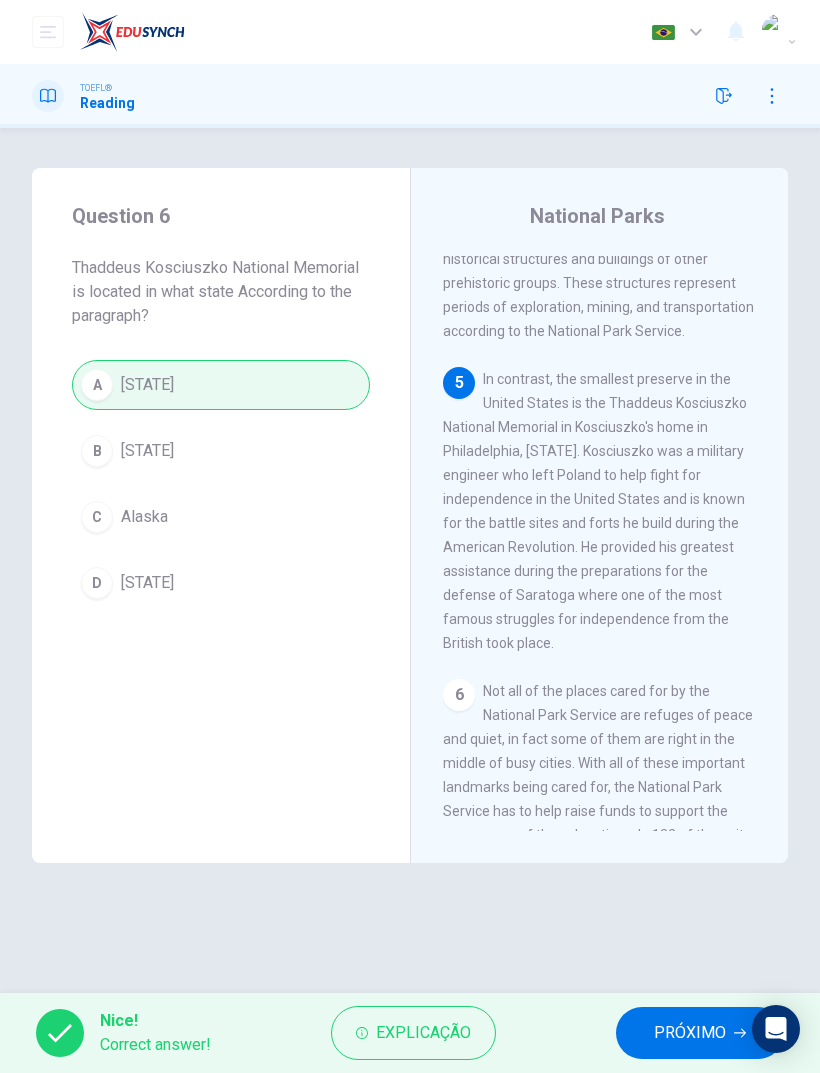 click on "PRÓXIMO" at bounding box center (690, 1033) 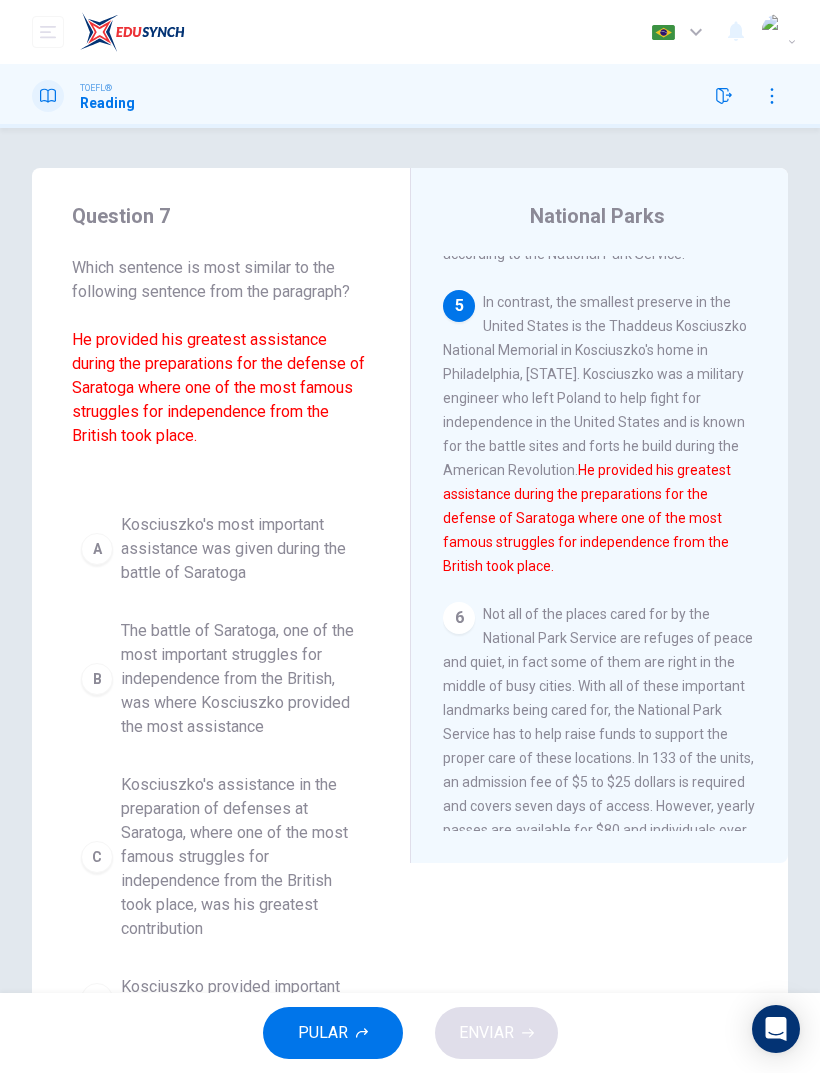 scroll, scrollTop: 1152, scrollLeft: 0, axis: vertical 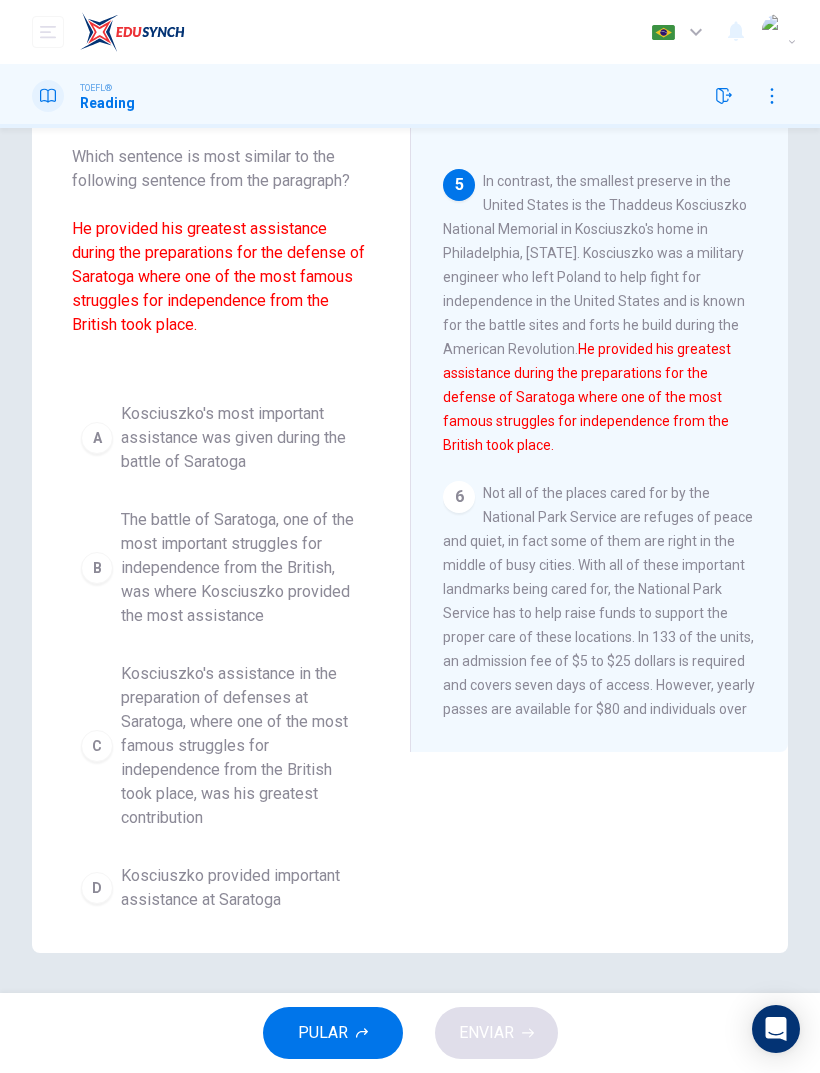 click on "The battle of Saratoga, one of the most important struggles for independence from the British, was where Kosciuszko provided the most assistance" at bounding box center [241, 568] 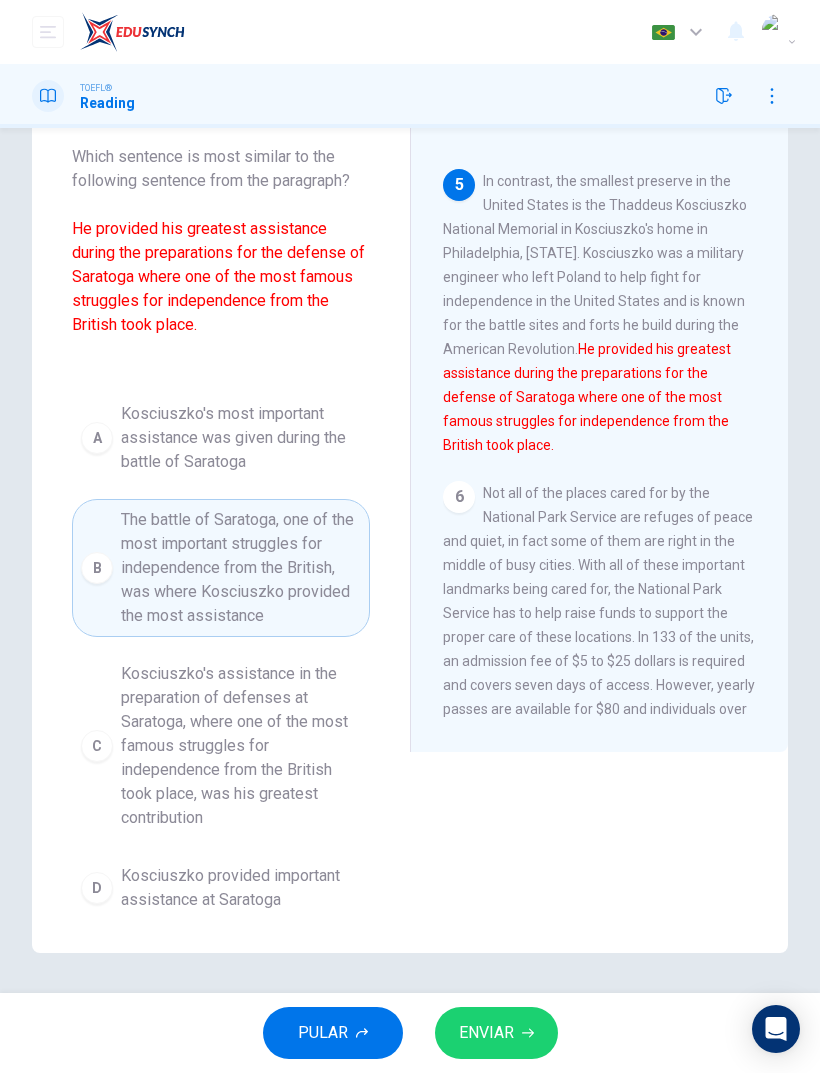 click on "ENVIAR" at bounding box center (496, 1033) 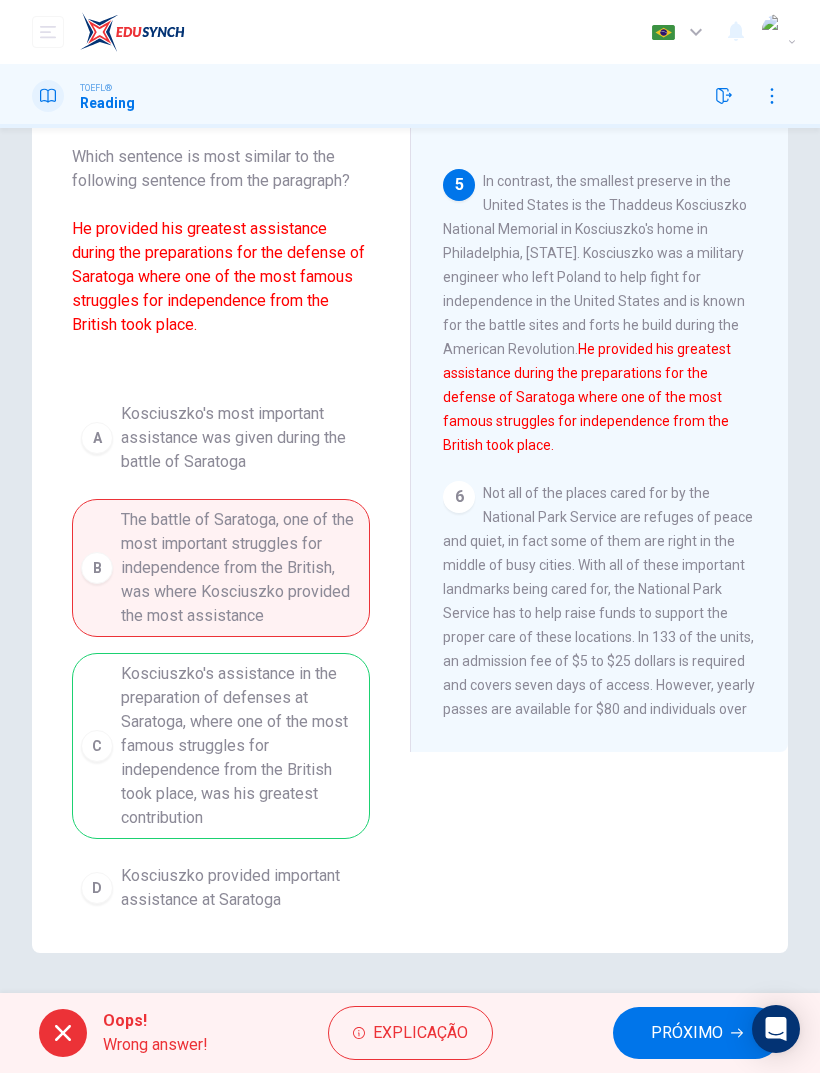 click on "PRÓXIMO" at bounding box center (687, 1033) 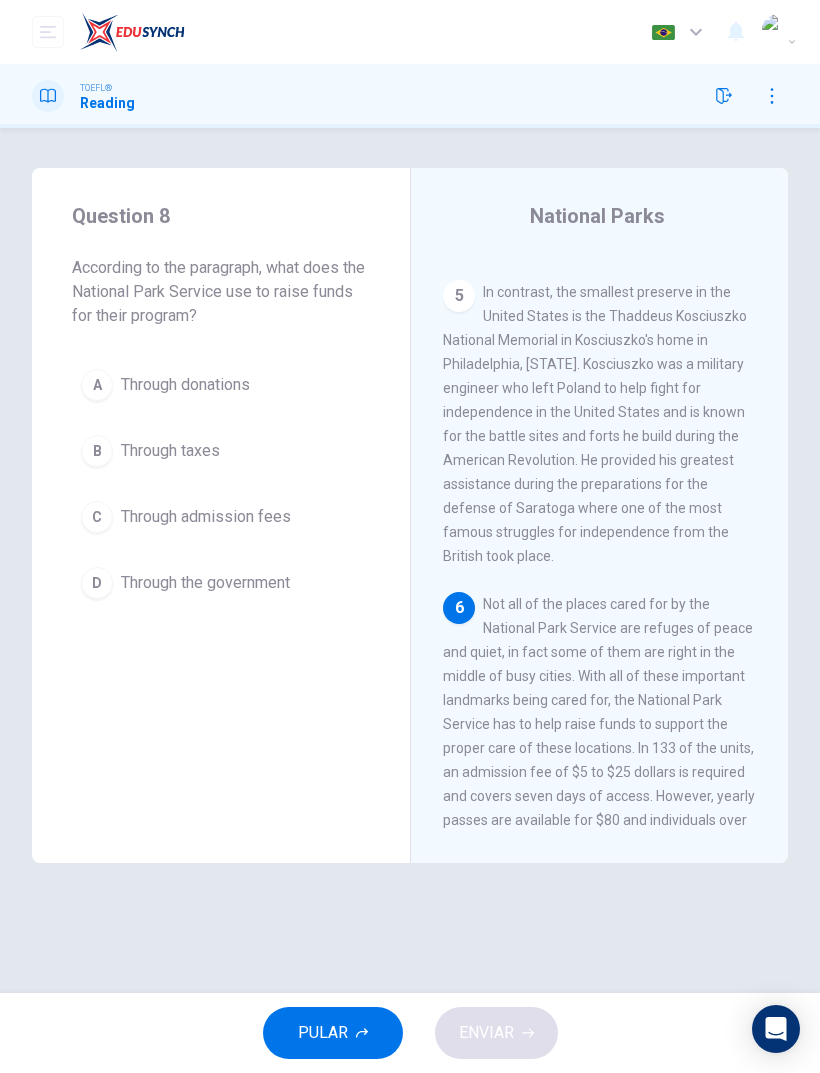 scroll, scrollTop: 0, scrollLeft: 0, axis: both 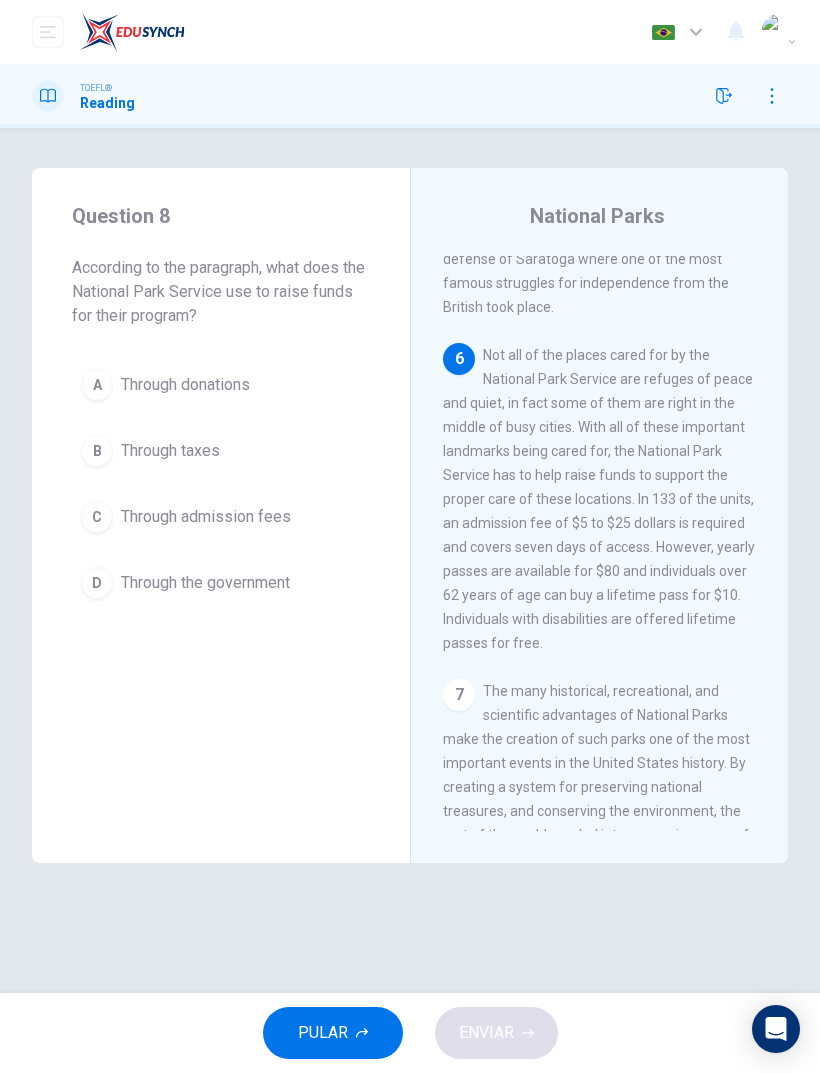 click on "Through admission fees" at bounding box center (206, 517) 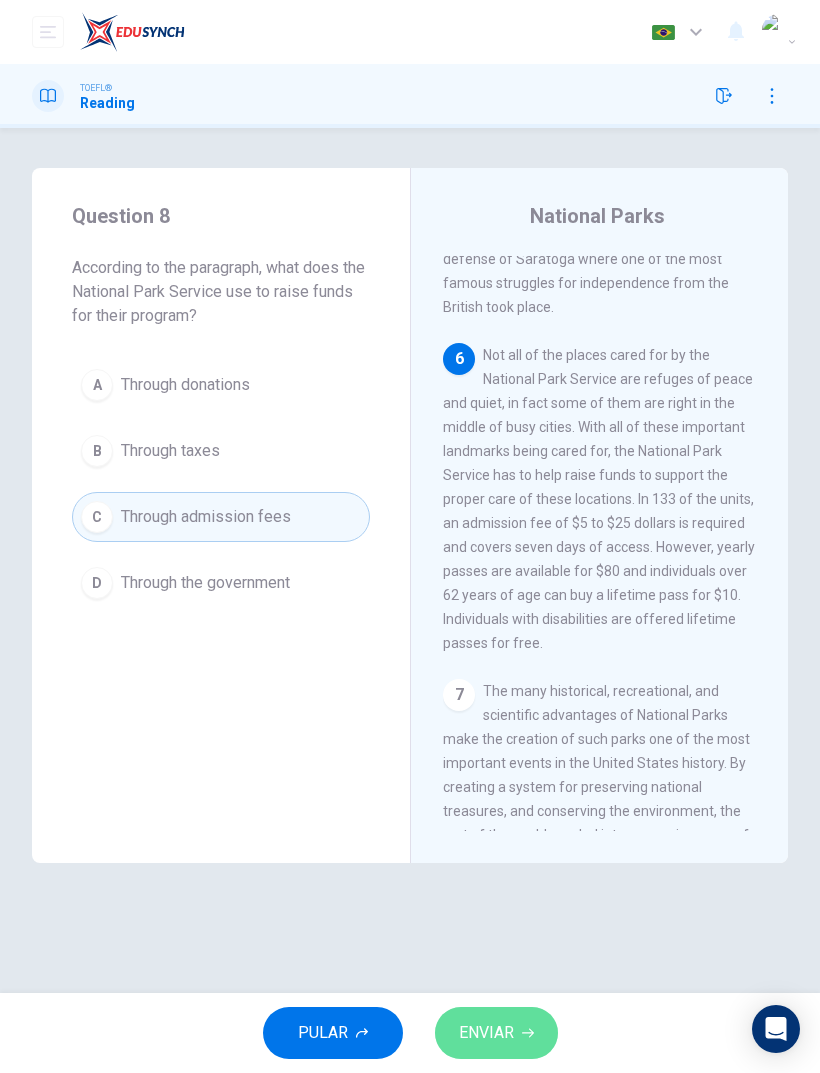 click on "ENVIAR" at bounding box center [486, 1033] 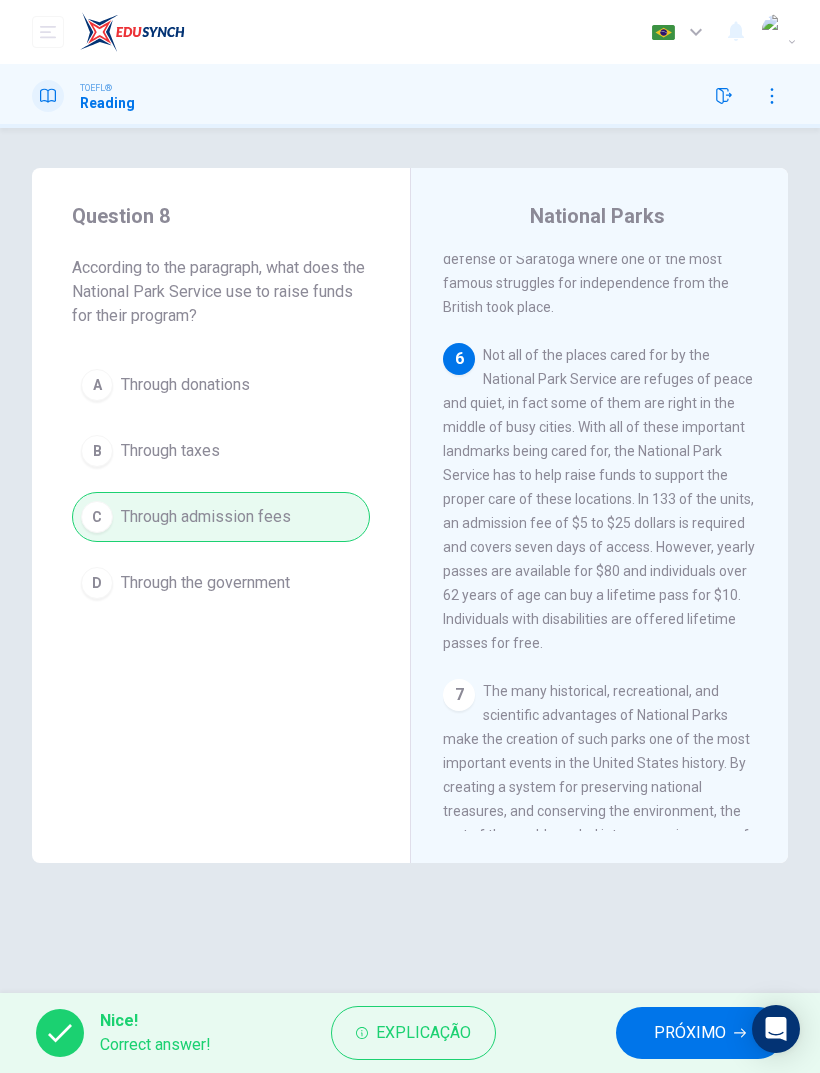 click on "PRÓXIMO" at bounding box center (690, 1033) 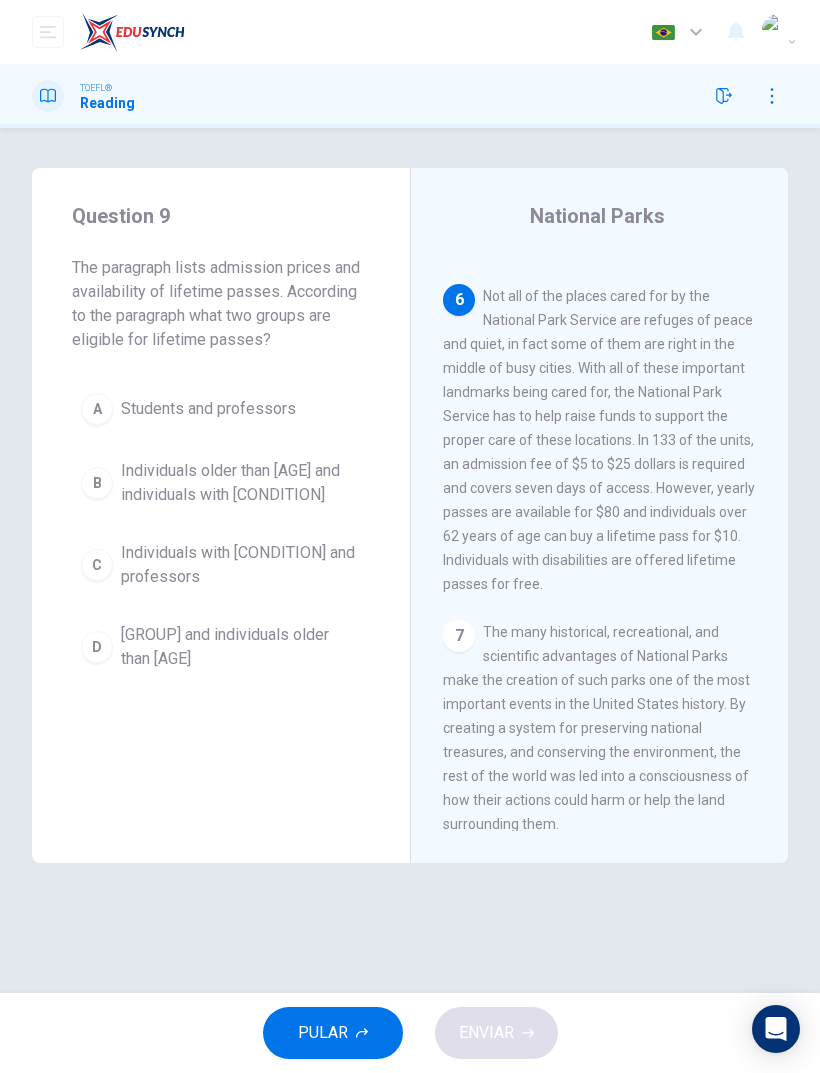 scroll, scrollTop: 1464, scrollLeft: 0, axis: vertical 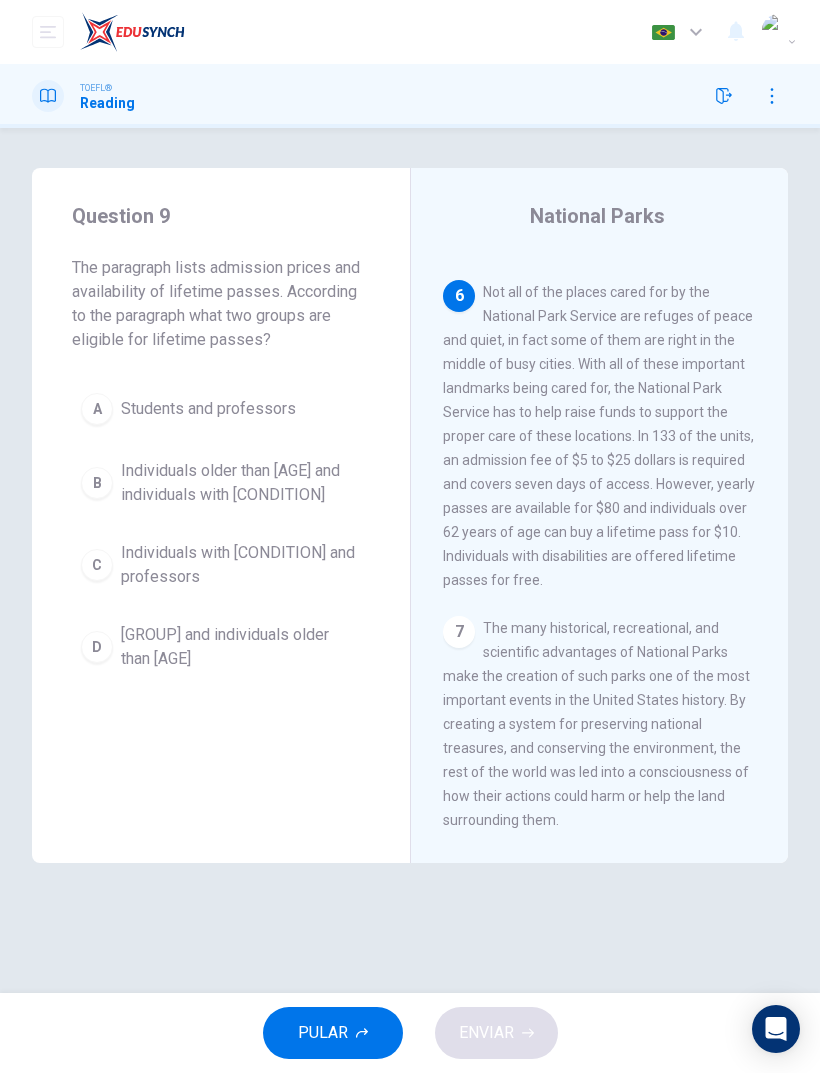 click on "Individuals older than 62 and individuals with disabilities" at bounding box center [241, 483] 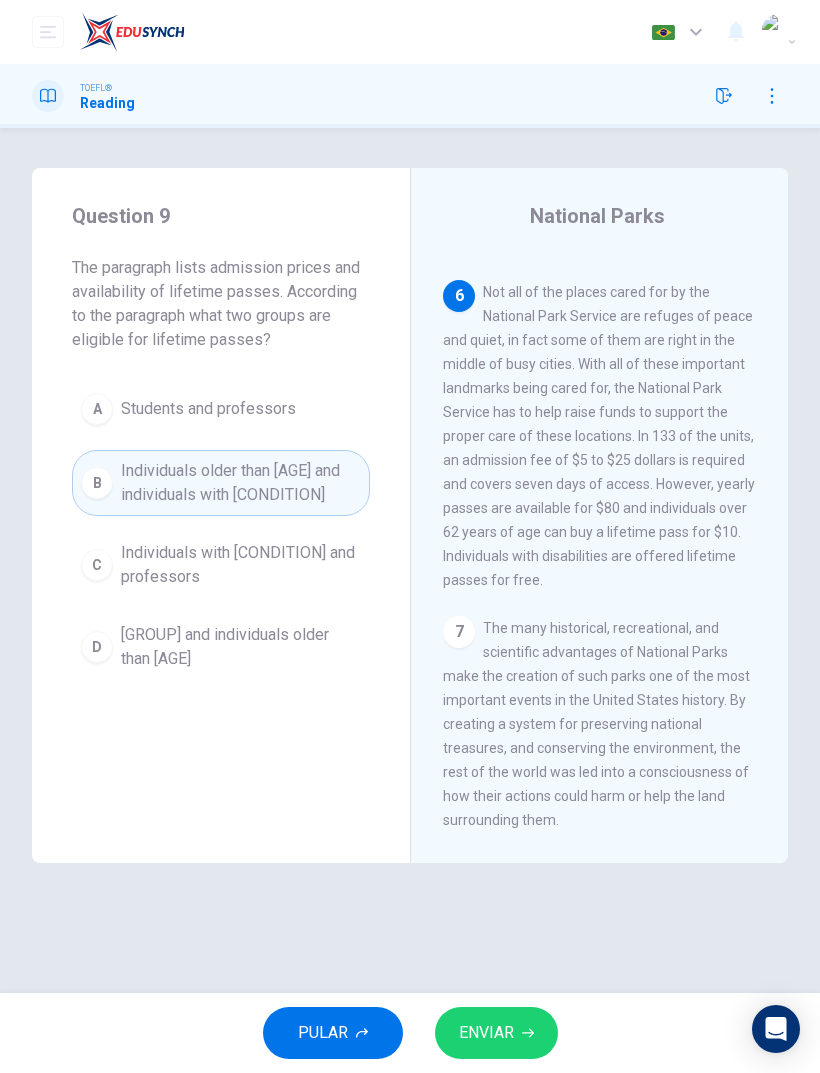 click on "ENVIAR" at bounding box center [486, 1033] 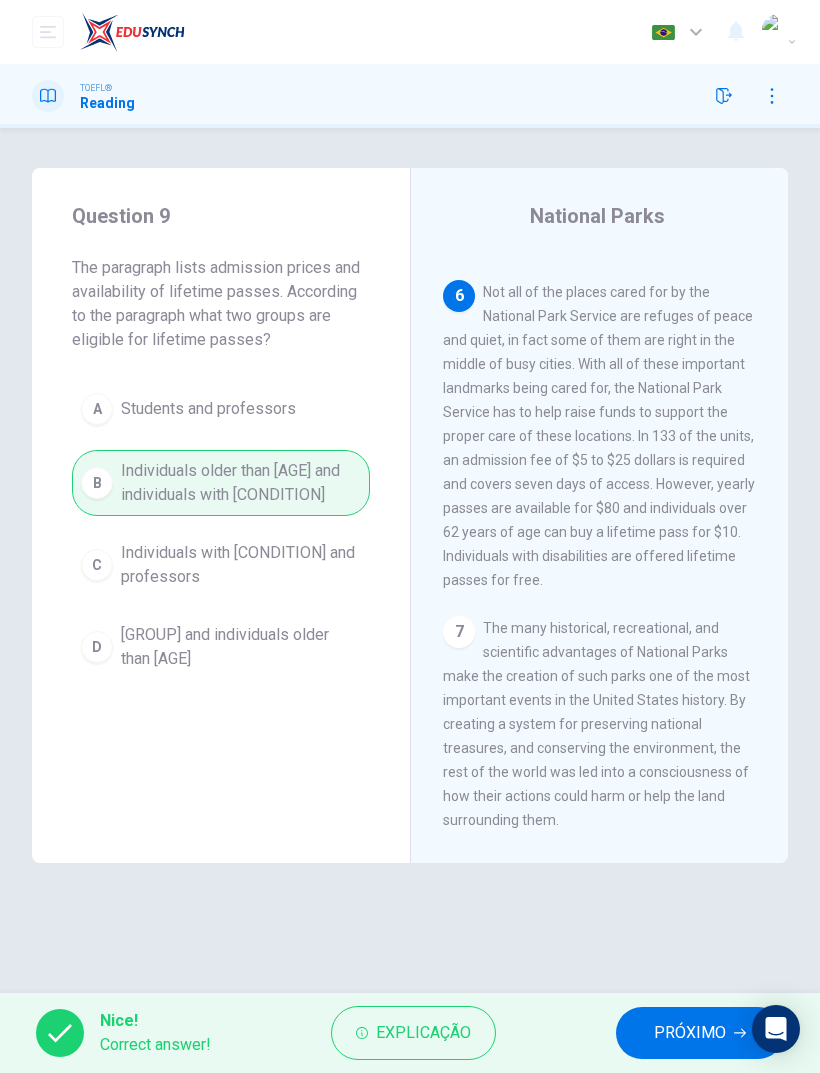 click on "PRÓXIMO" at bounding box center [690, 1033] 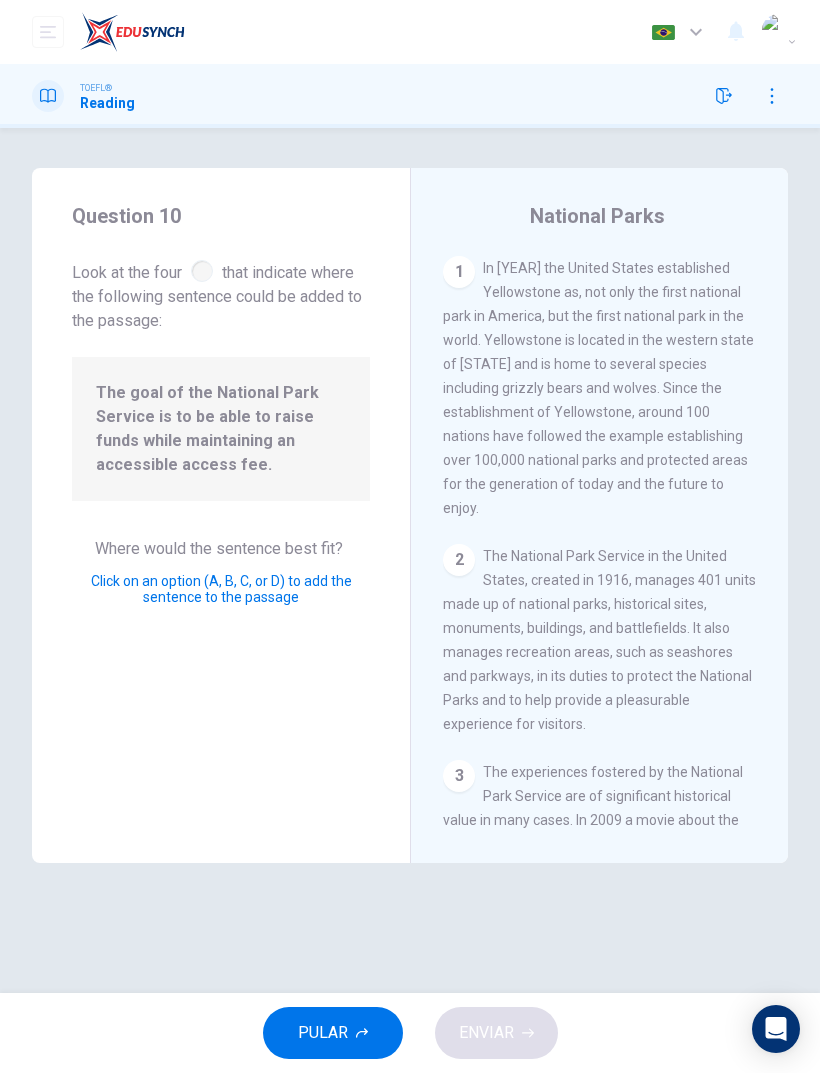 scroll, scrollTop: 1433, scrollLeft: 0, axis: vertical 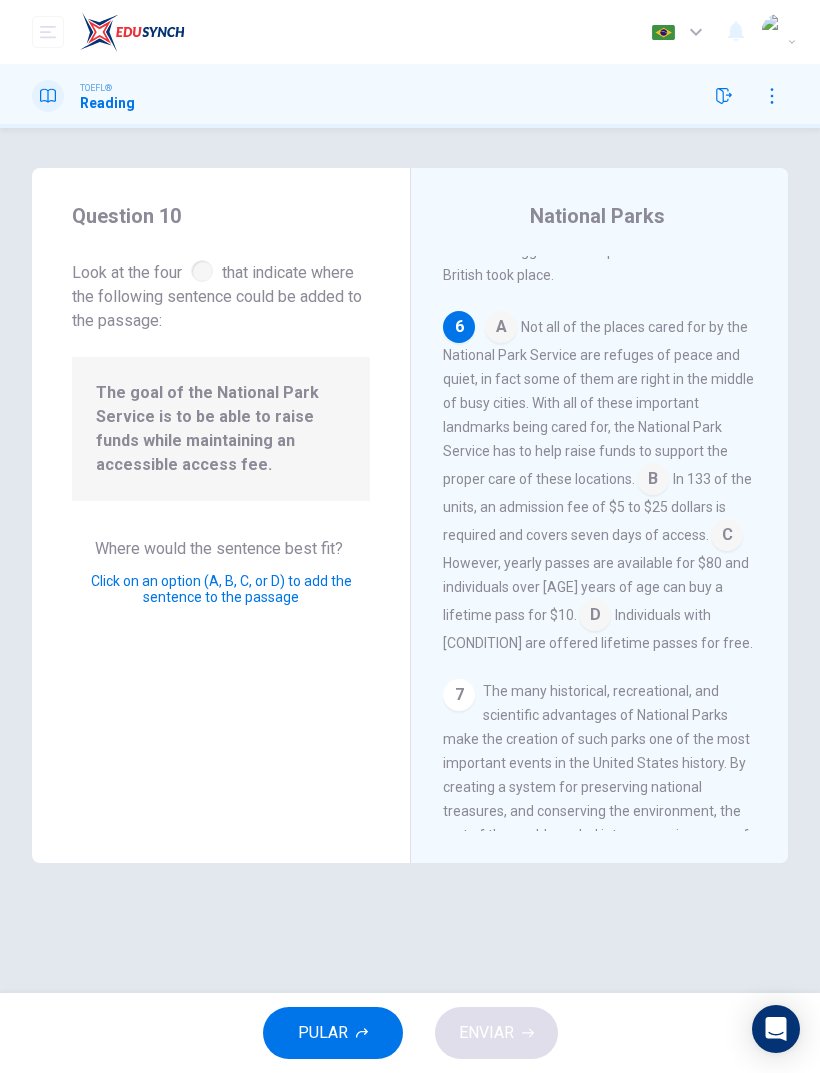 click at bounding box center [501, 329] 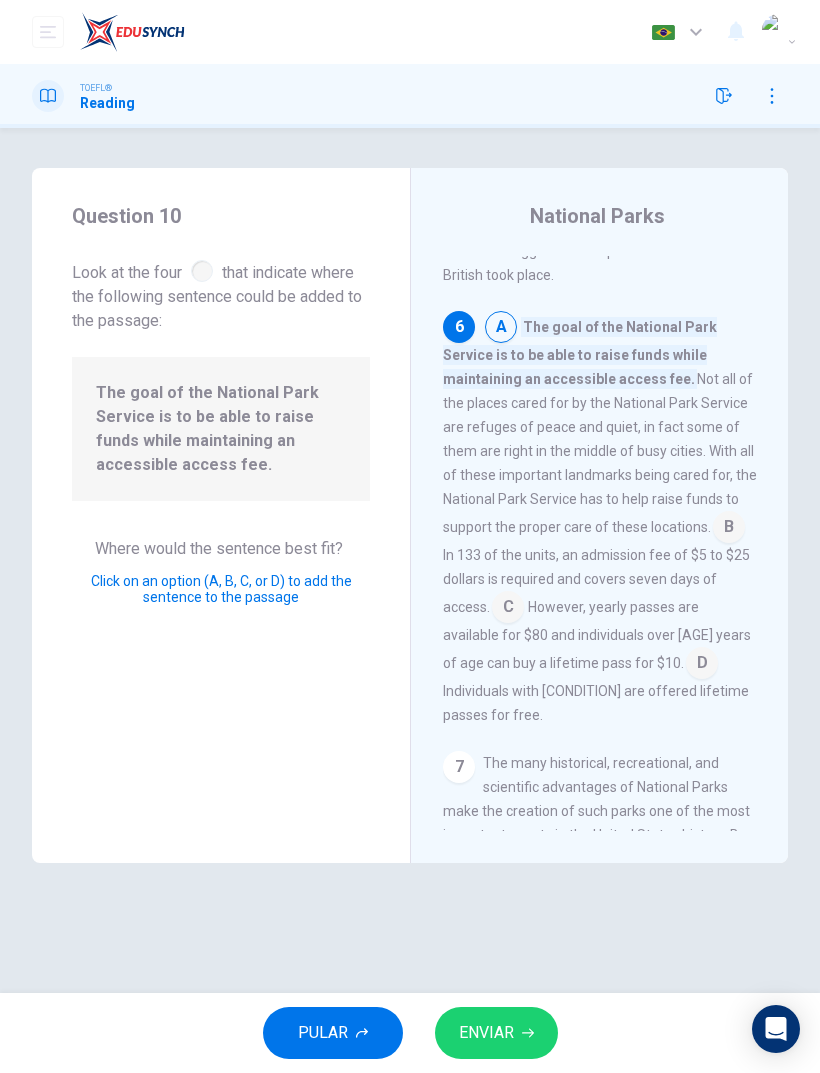 click at bounding box center [729, 529] 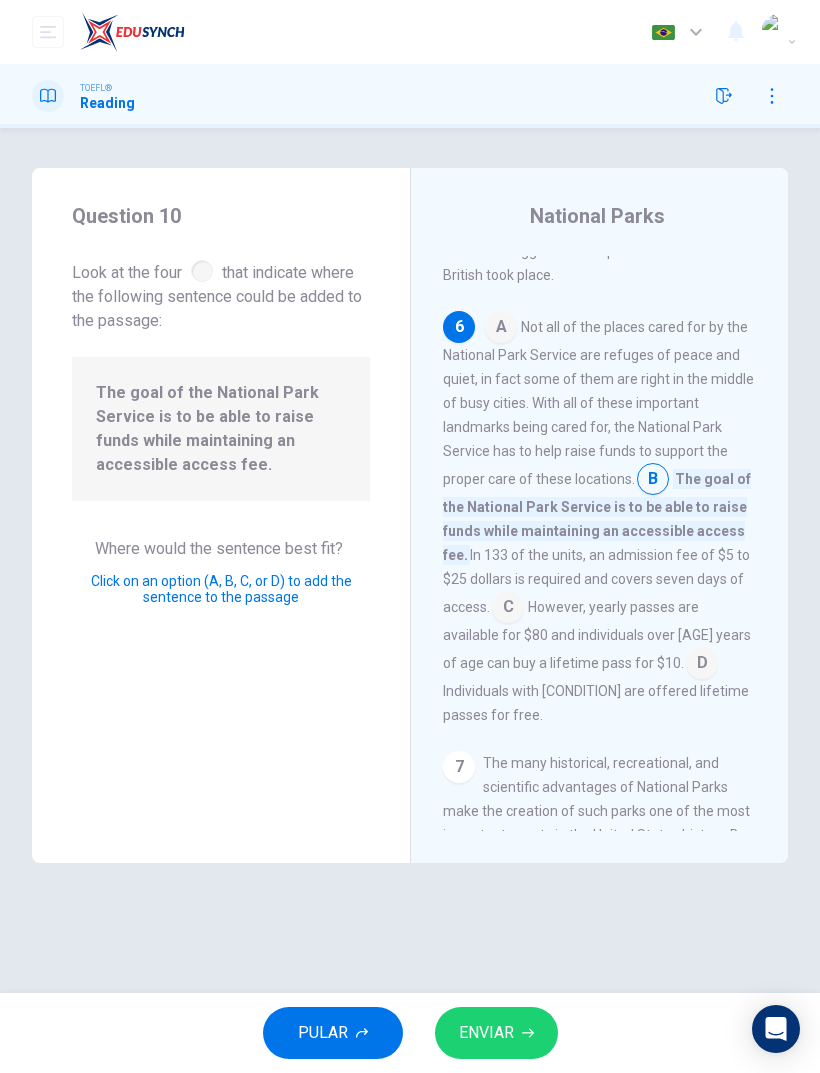 click on "ENVIAR" at bounding box center (486, 1033) 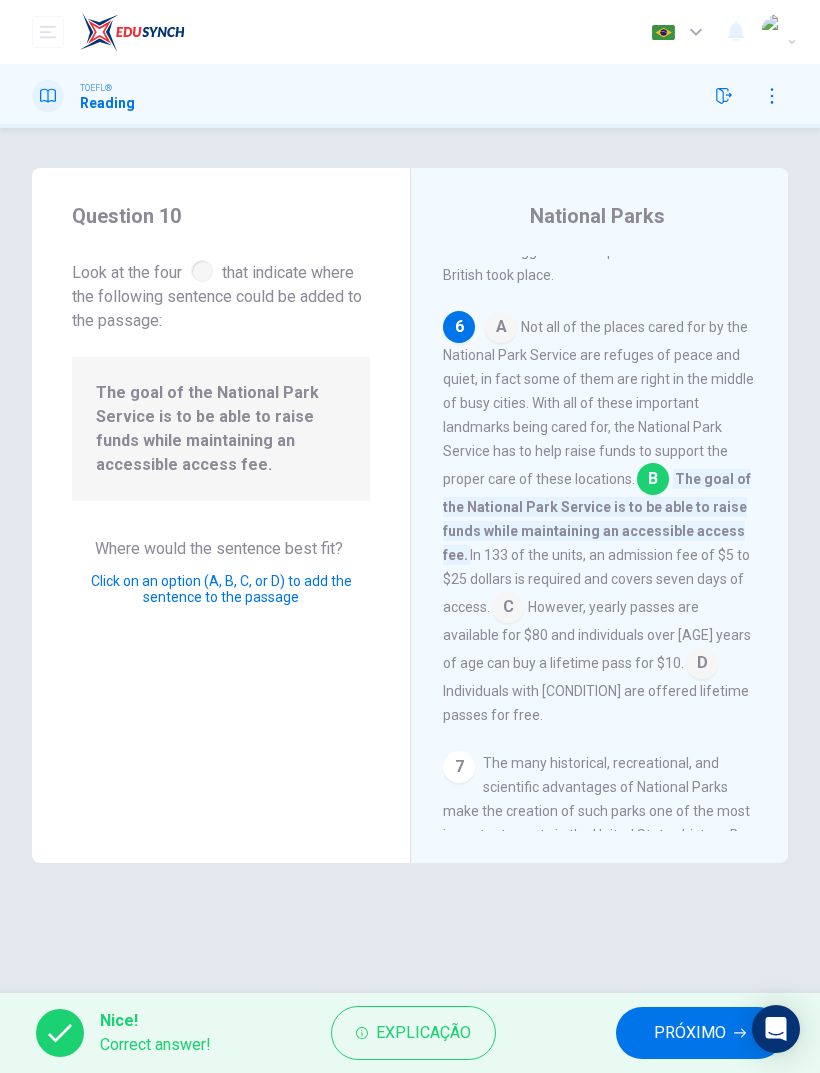 click on "PRÓXIMO" at bounding box center [690, 1033] 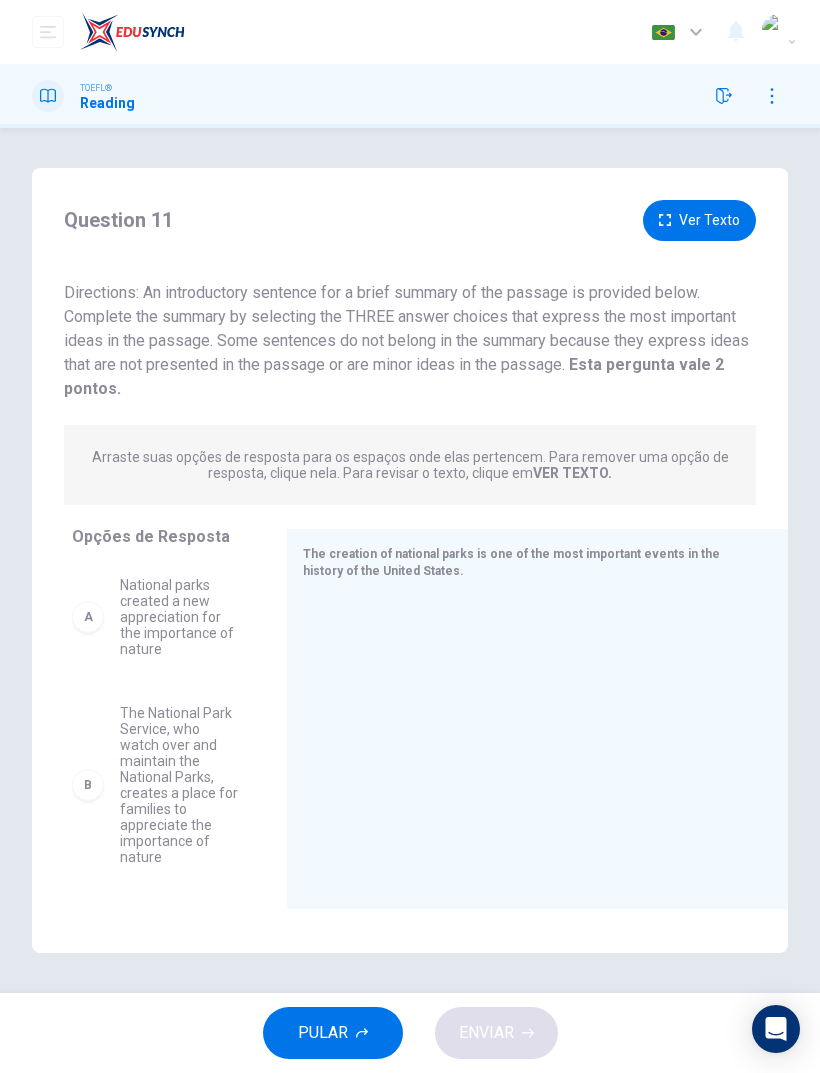 click on "Ver Texto" at bounding box center [699, 220] 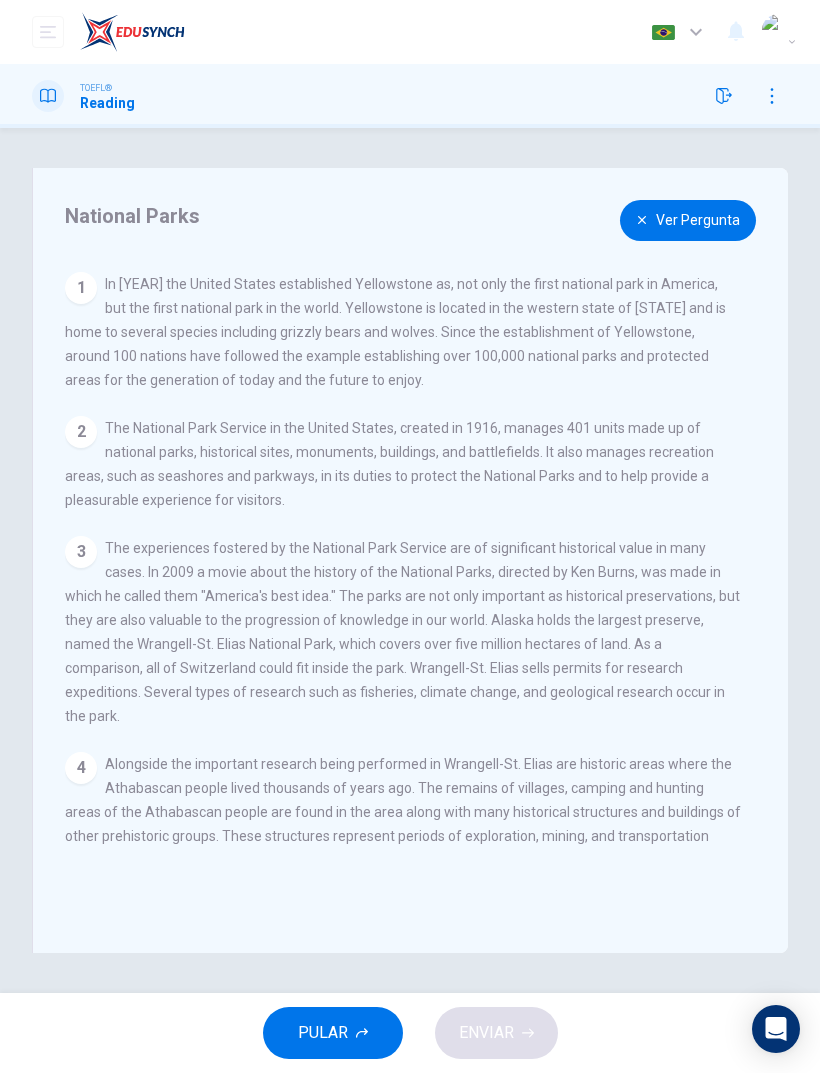 scroll, scrollTop: -2, scrollLeft: 0, axis: vertical 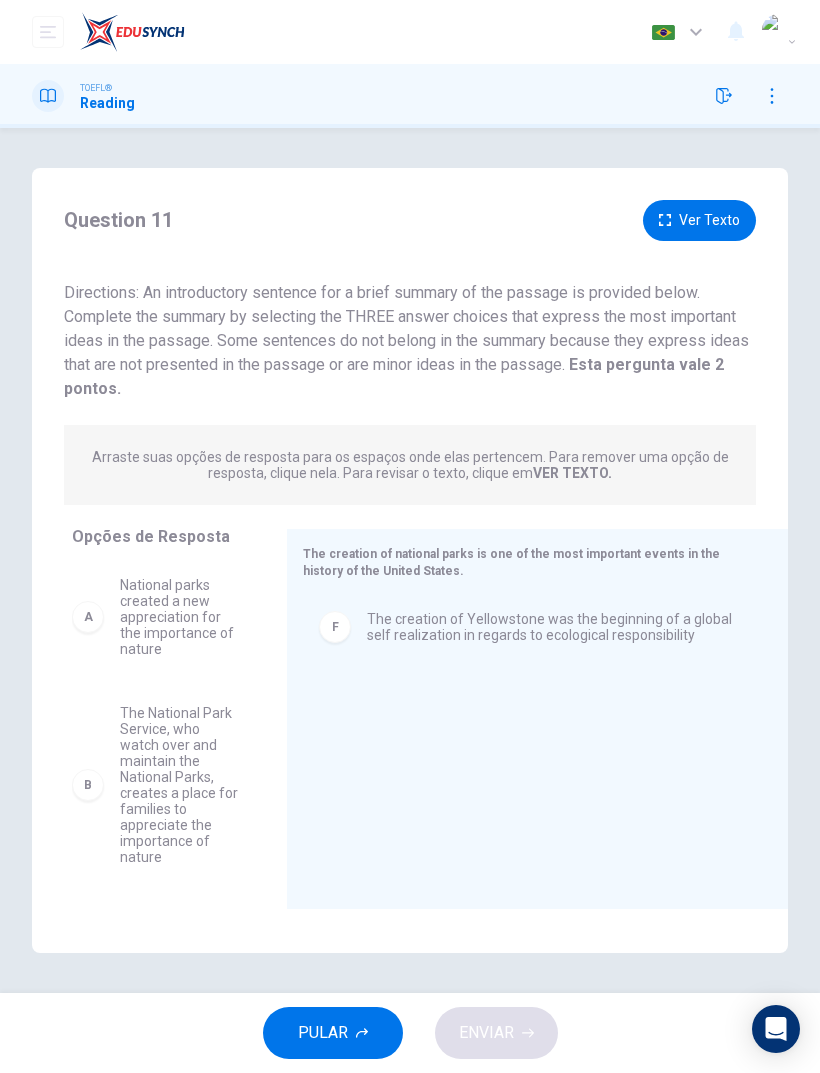 click on "National parks created a new appreciation for the importance of nature" at bounding box center [179, 617] 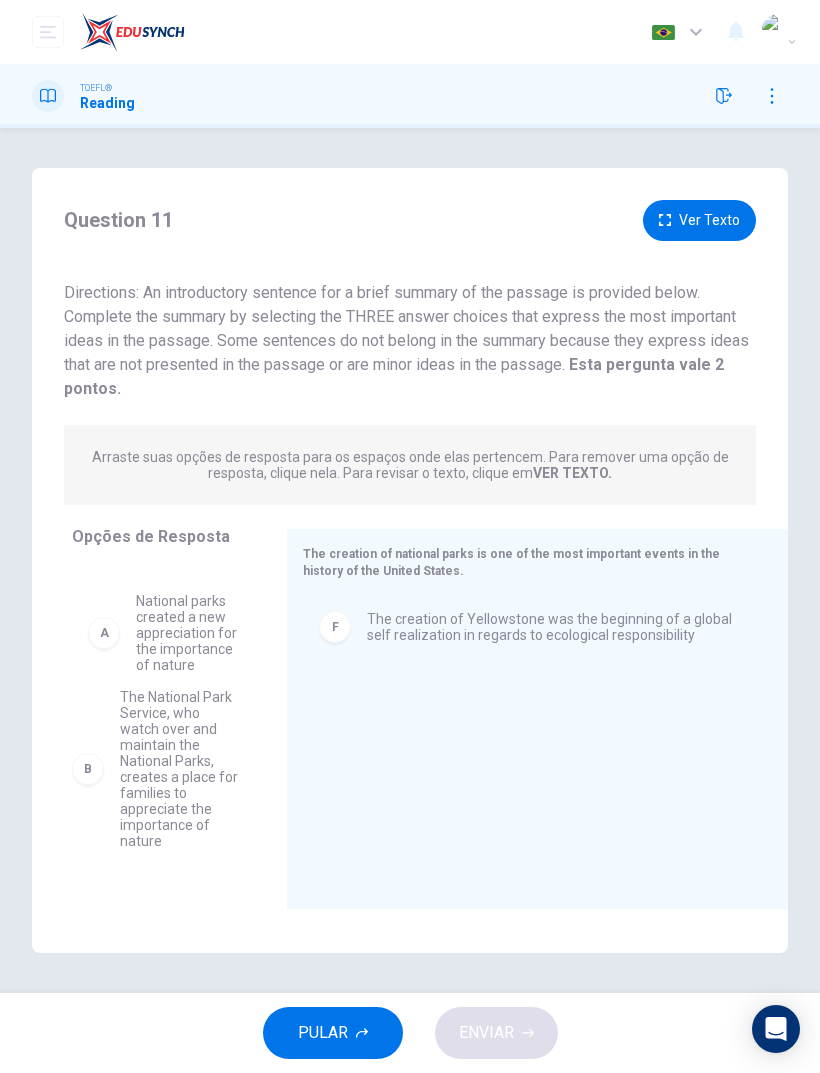 click on "B The National Park Service, who watch over and maintain the National Parks, creates a place for families to appreciate the importance of nature C National Parks have become centers for scientific advances over the years D Important historical events are maintained by the same service as the National Parks and immortalize events of the United States history E National Parks, and monuments, are found in all parts of the country" at bounding box center (163, 715) 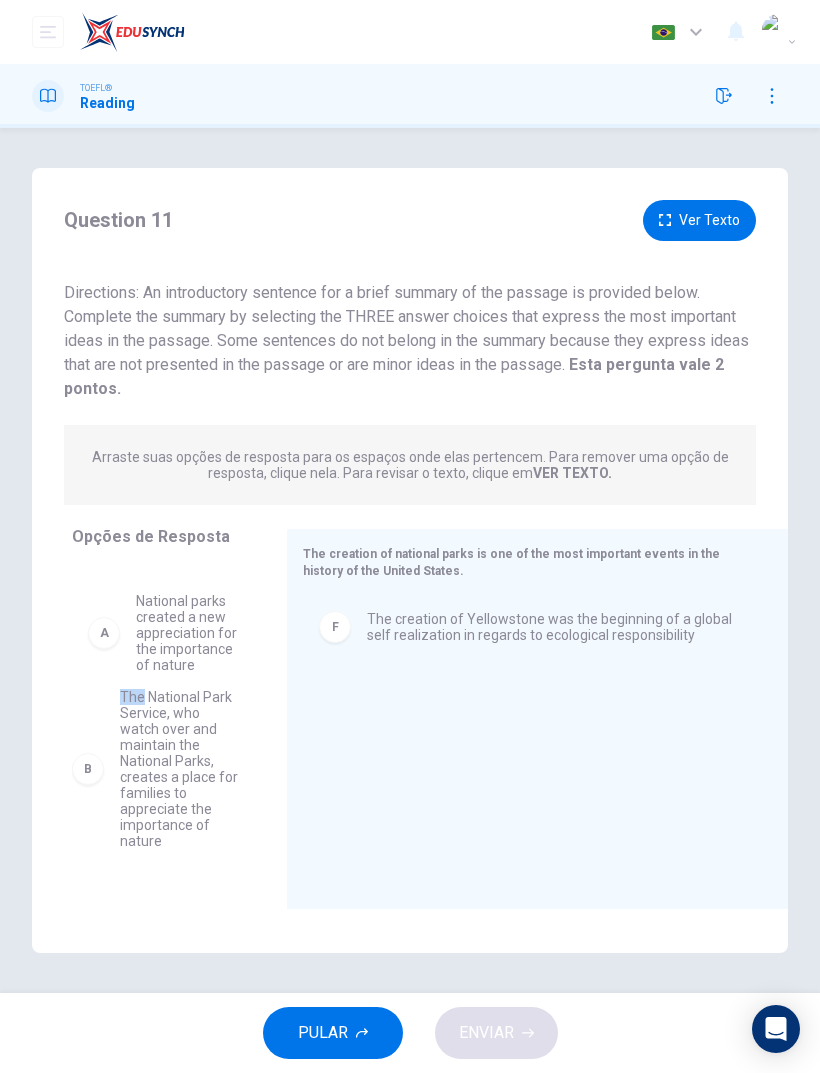 click on "B The National Park Service, who watch over and maintain the National Parks, creates a place for families to appreciate the importance of nature" at bounding box center (155, 769) 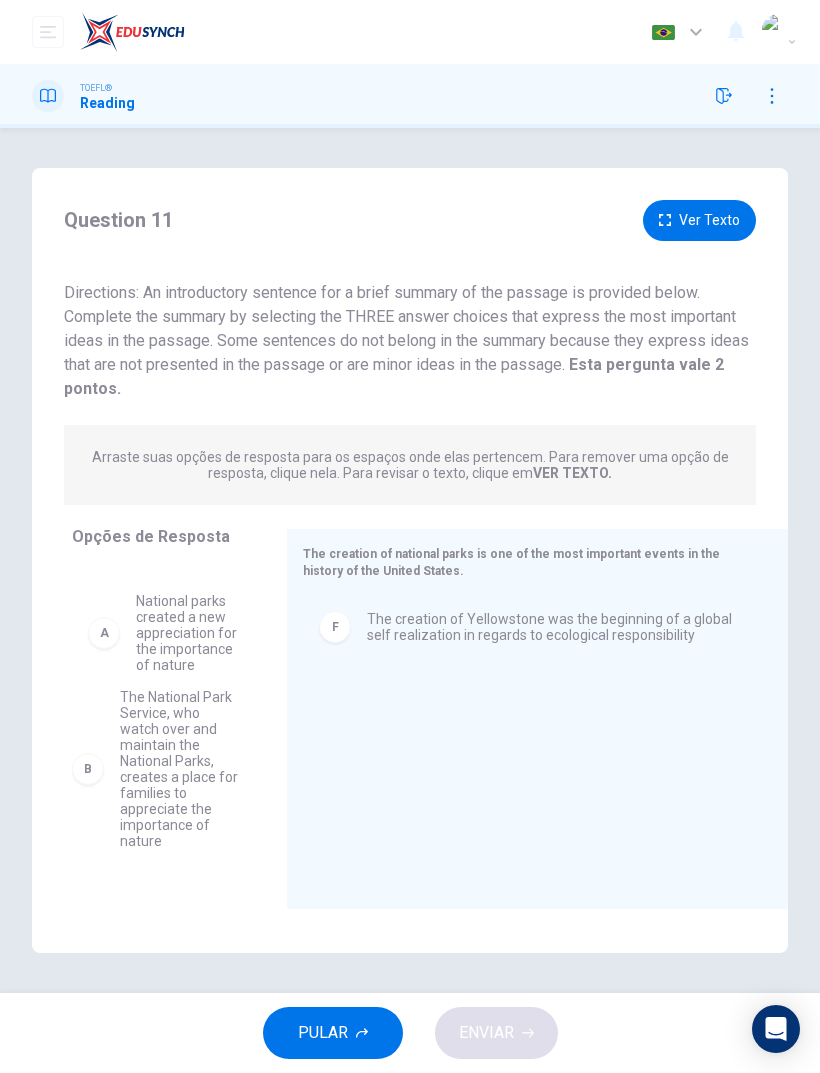click on "F The creation of Yellowstone was the beginning of a global self realization in regards to ecological responsibility" at bounding box center [529, 729] 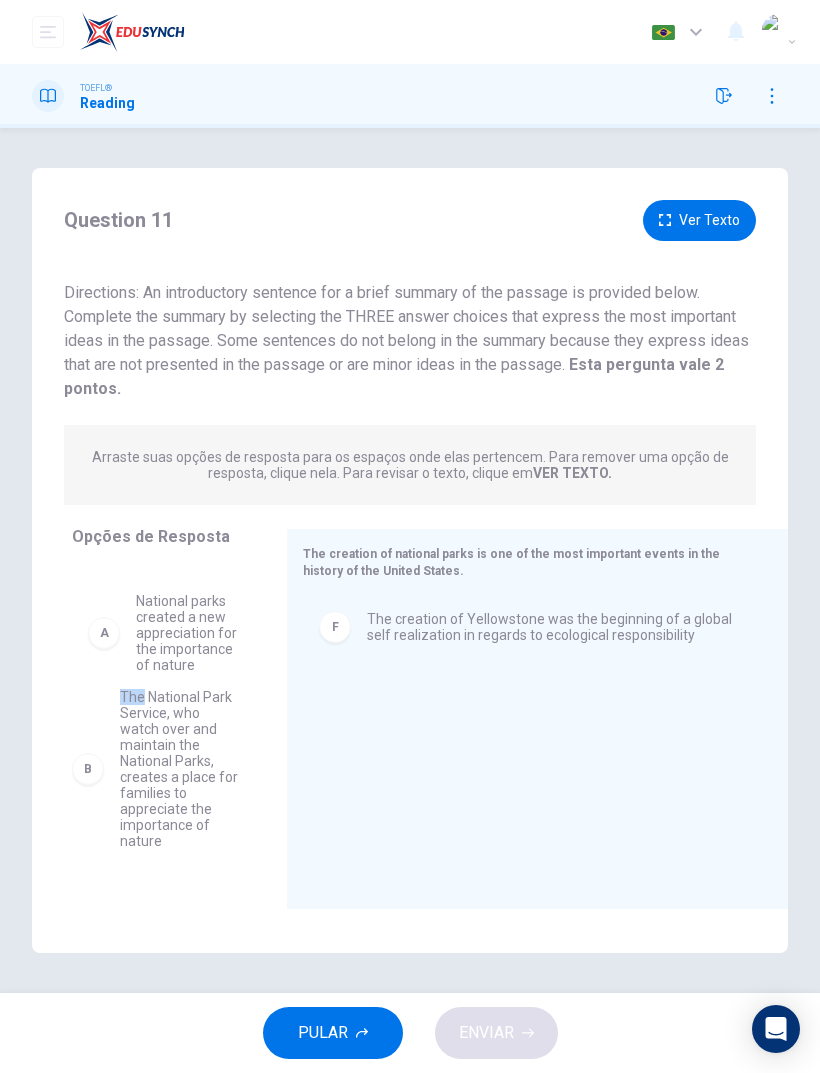 click on "The National Park Service, who watch over and maintain the National Parks, creates a place for families to appreciate the importance of nature" at bounding box center [179, 769] 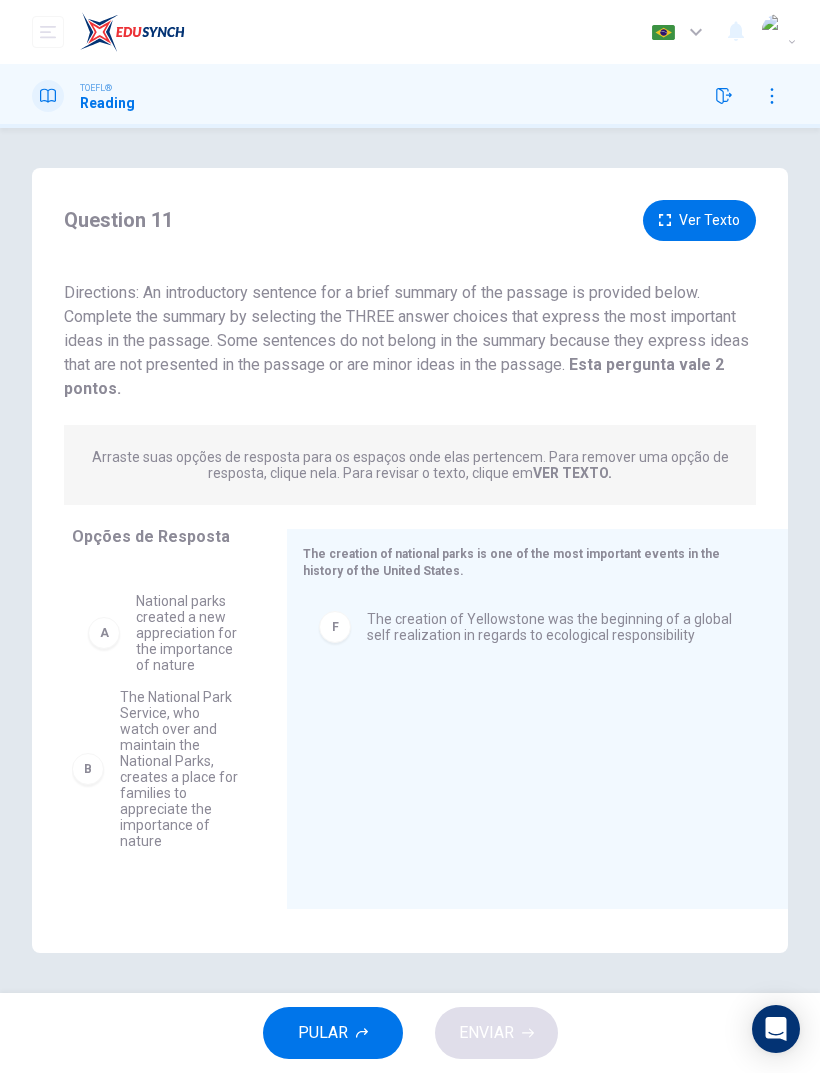 click on "The creation of Yellowstone was the beginning of a global self realization in regards to ecological responsibility" at bounding box center [553, 627] 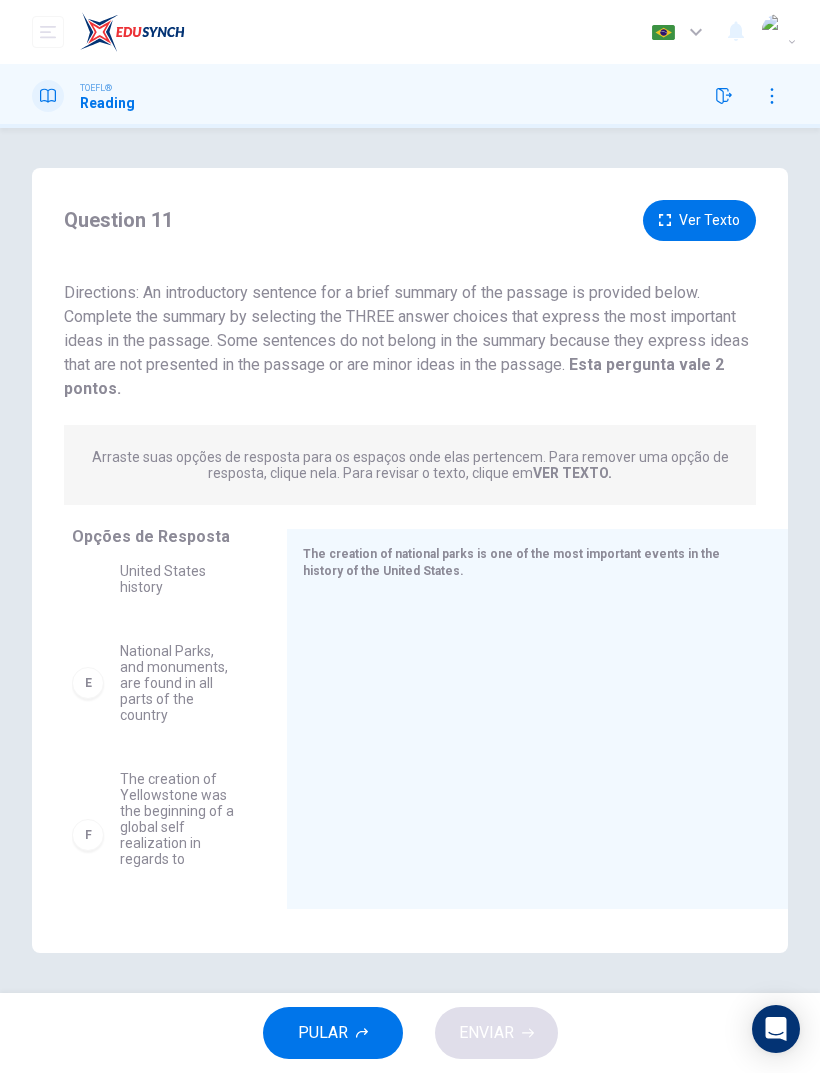 scroll, scrollTop: 620, scrollLeft: 0, axis: vertical 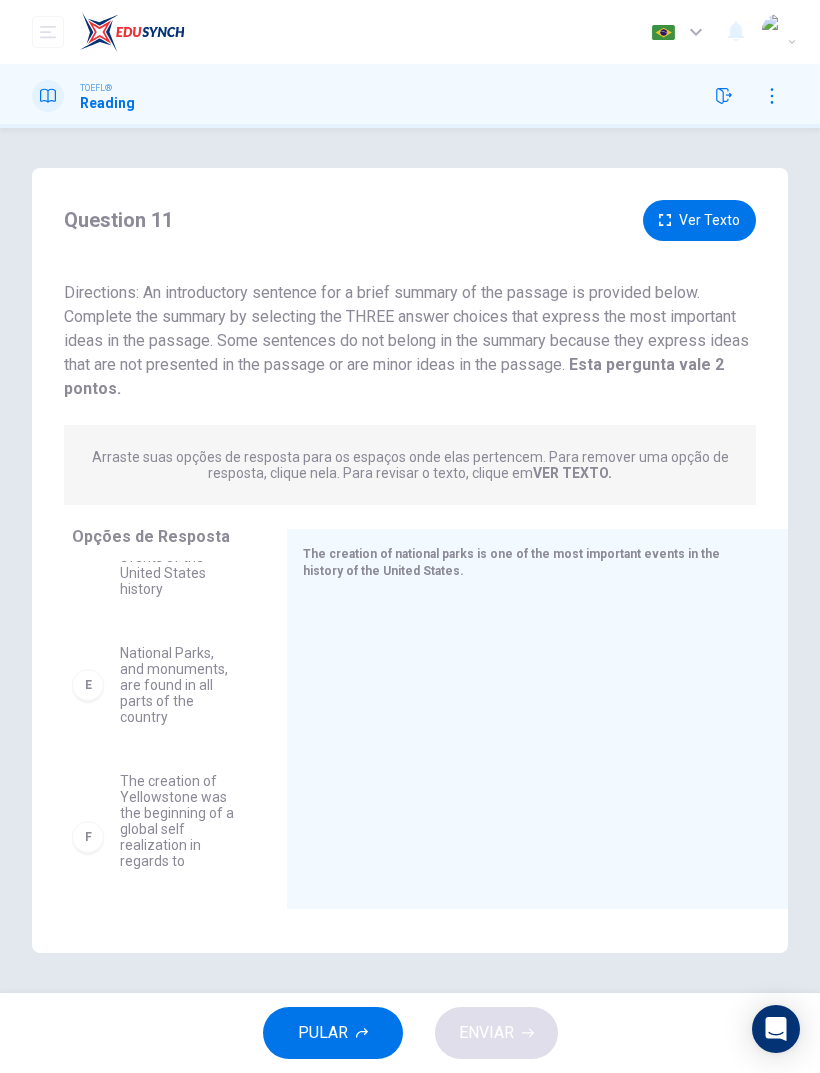 click on "The creation of Yellowstone was the beginning of a global self realization in regards to ecological responsibility" at bounding box center [179, 837] 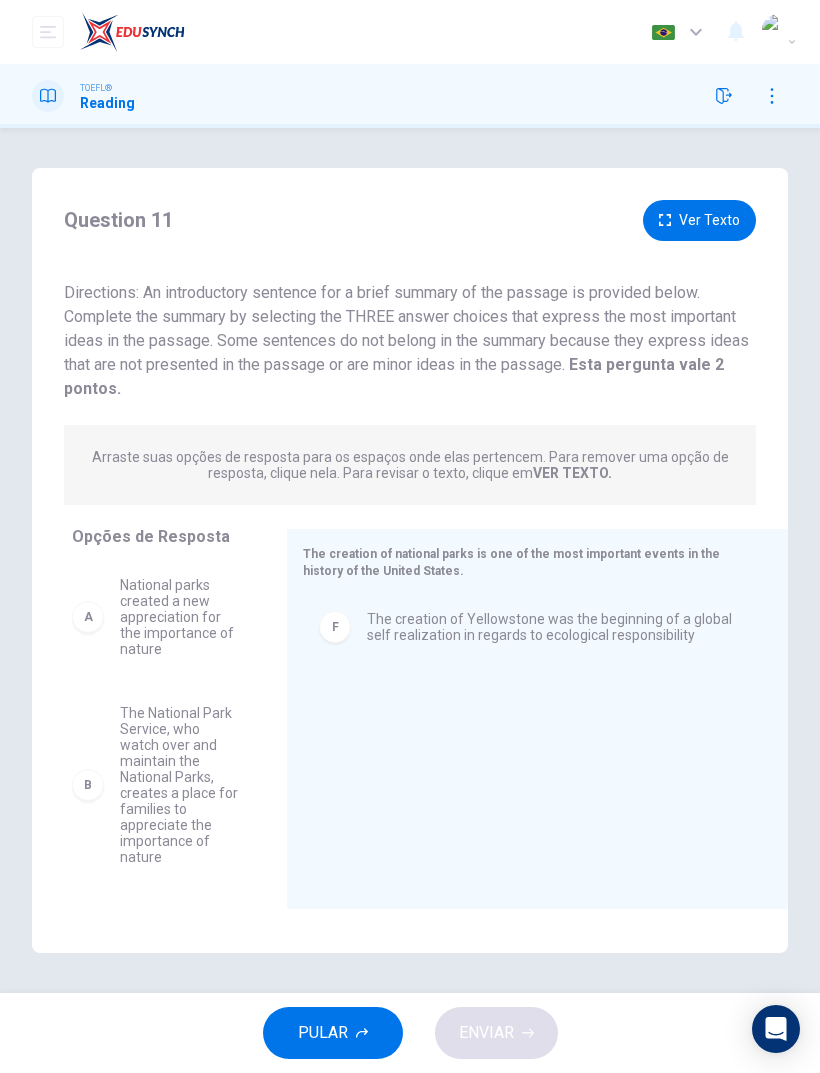 scroll, scrollTop: 0, scrollLeft: 0, axis: both 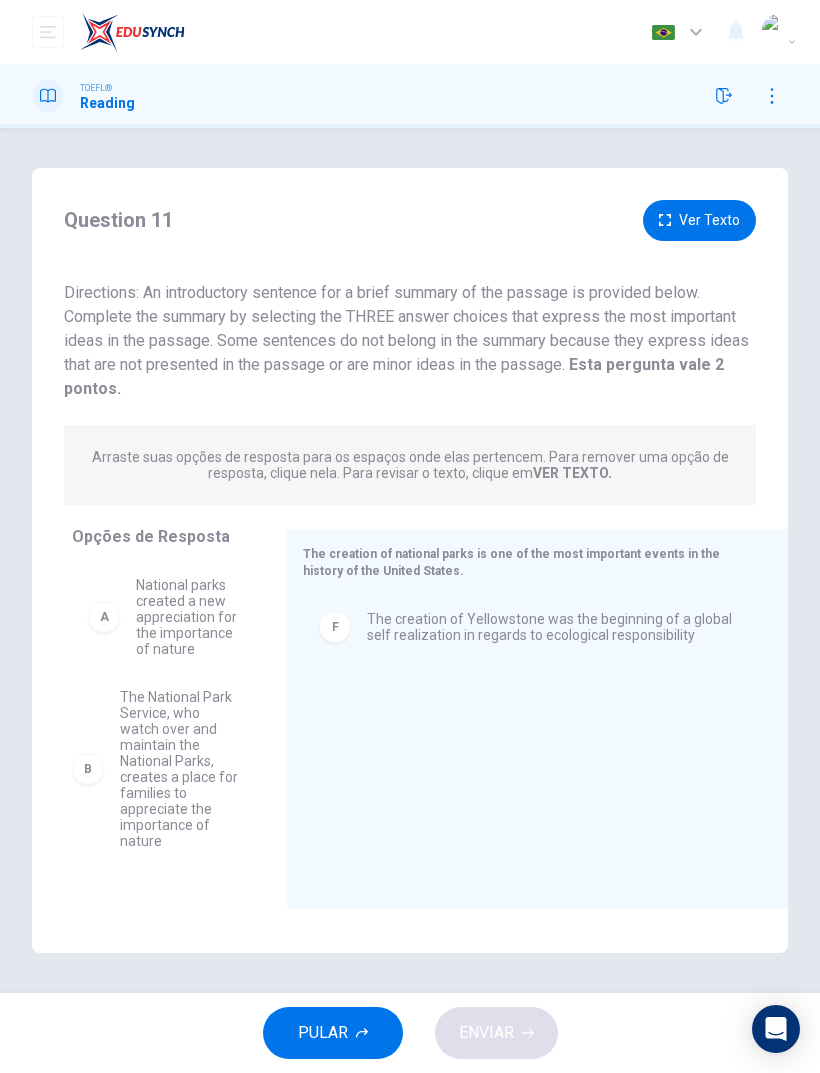 click on "B The National Park Service, who watch over and maintain the National Parks, creates a place for families to appreciate the importance of nature C National Parks have become centers for scientific advances over the years D Important historical events are maintained by the same service as the National Parks and immortalize events of the United States history E National Parks, and monuments, are found in all parts of the country" at bounding box center (163, 715) 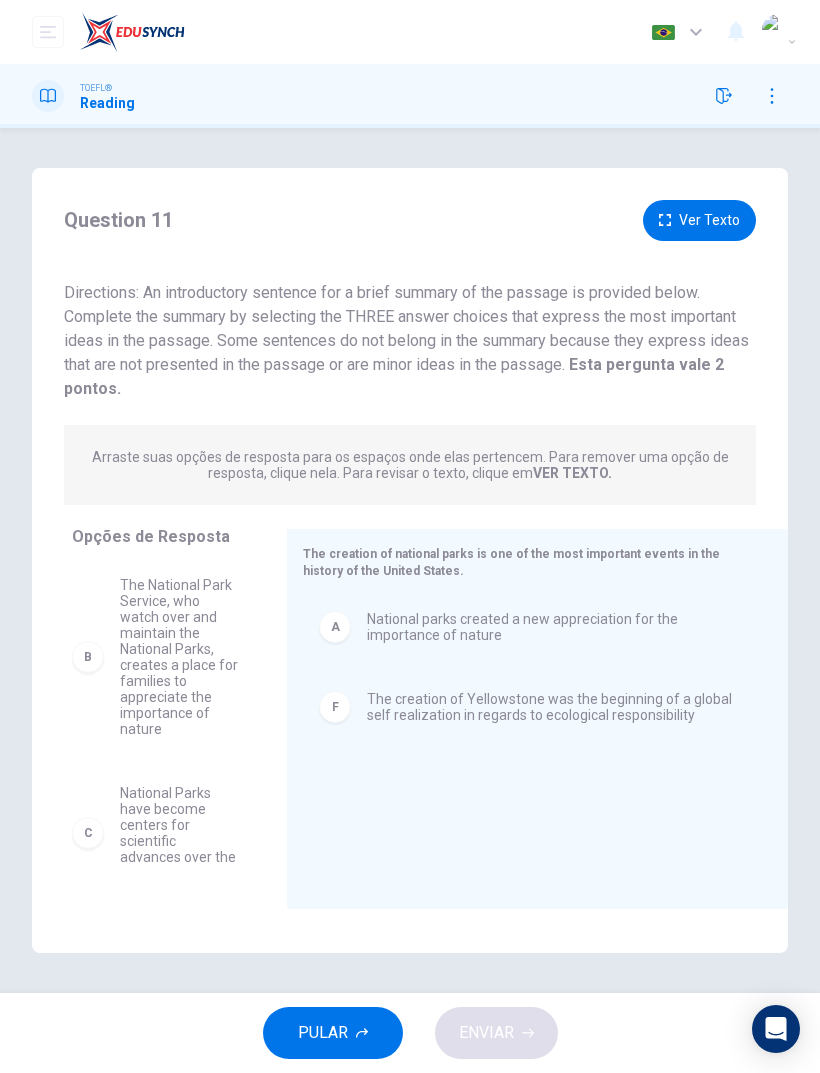 click on "Ver Texto" at bounding box center [699, 220] 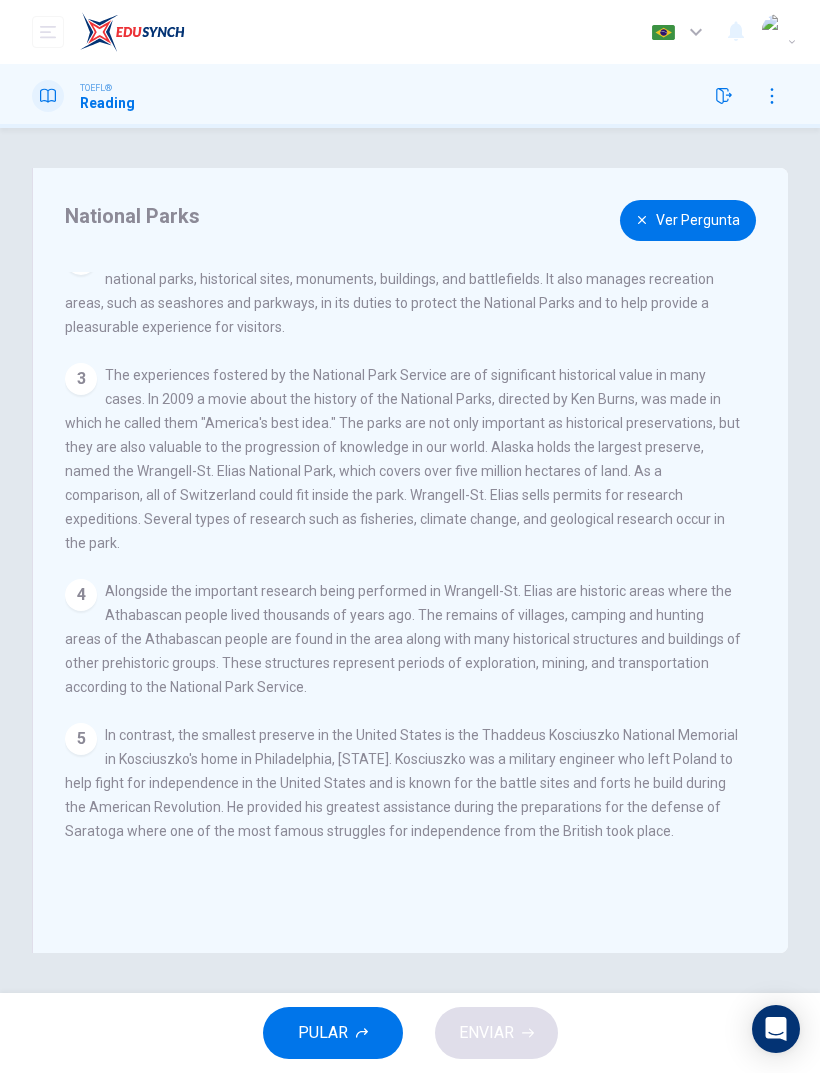 scroll, scrollTop: 174, scrollLeft: 0, axis: vertical 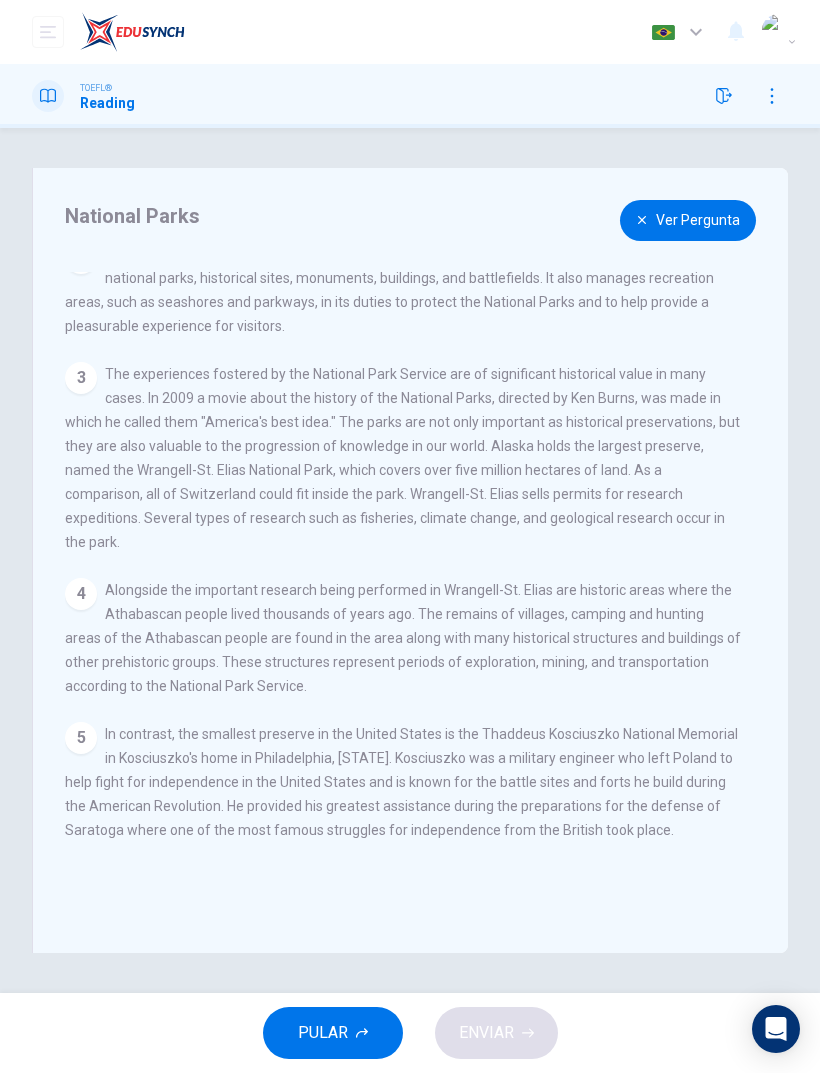 click on "Ver Pergunta" at bounding box center [688, 220] 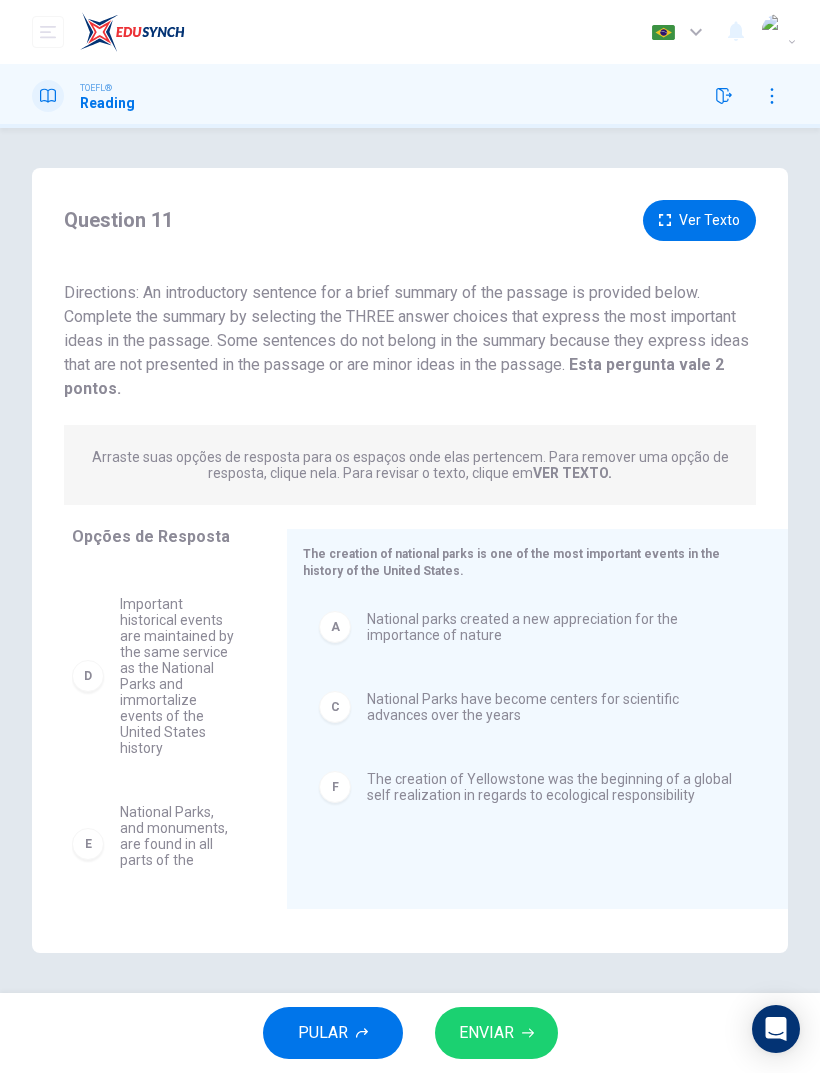 scroll, scrollTop: 188, scrollLeft: 0, axis: vertical 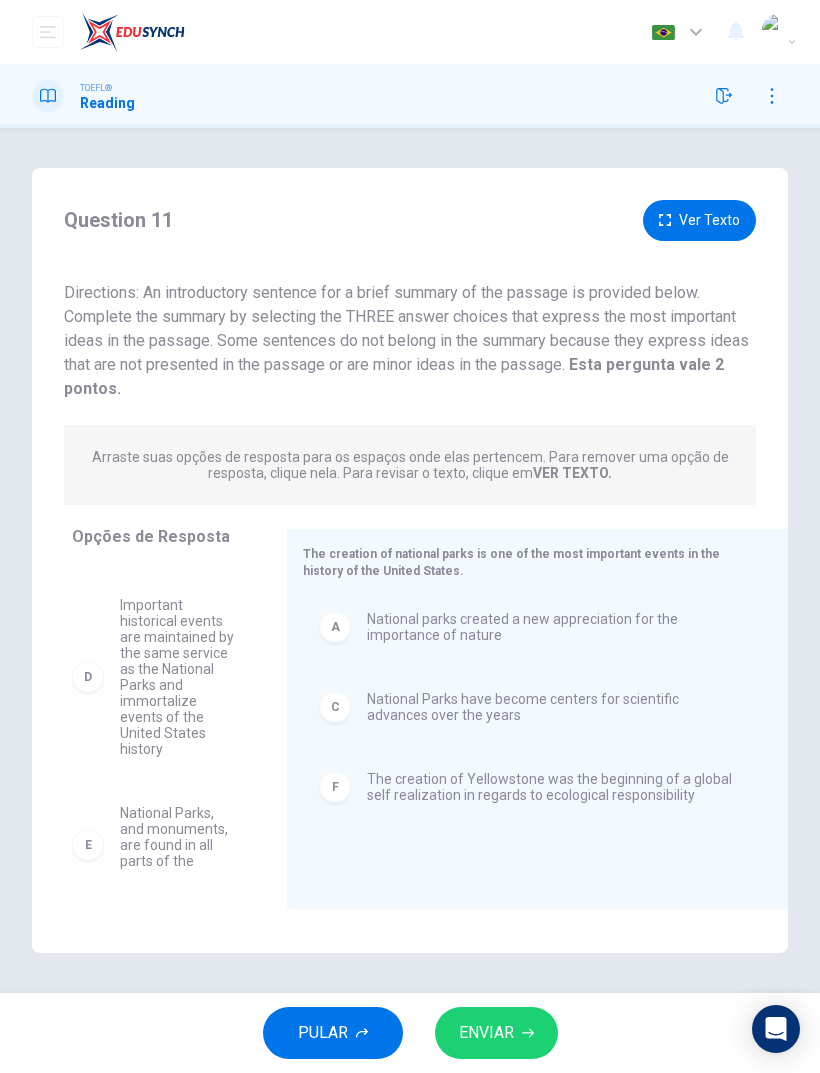 click on "Ver Texto" at bounding box center [699, 220] 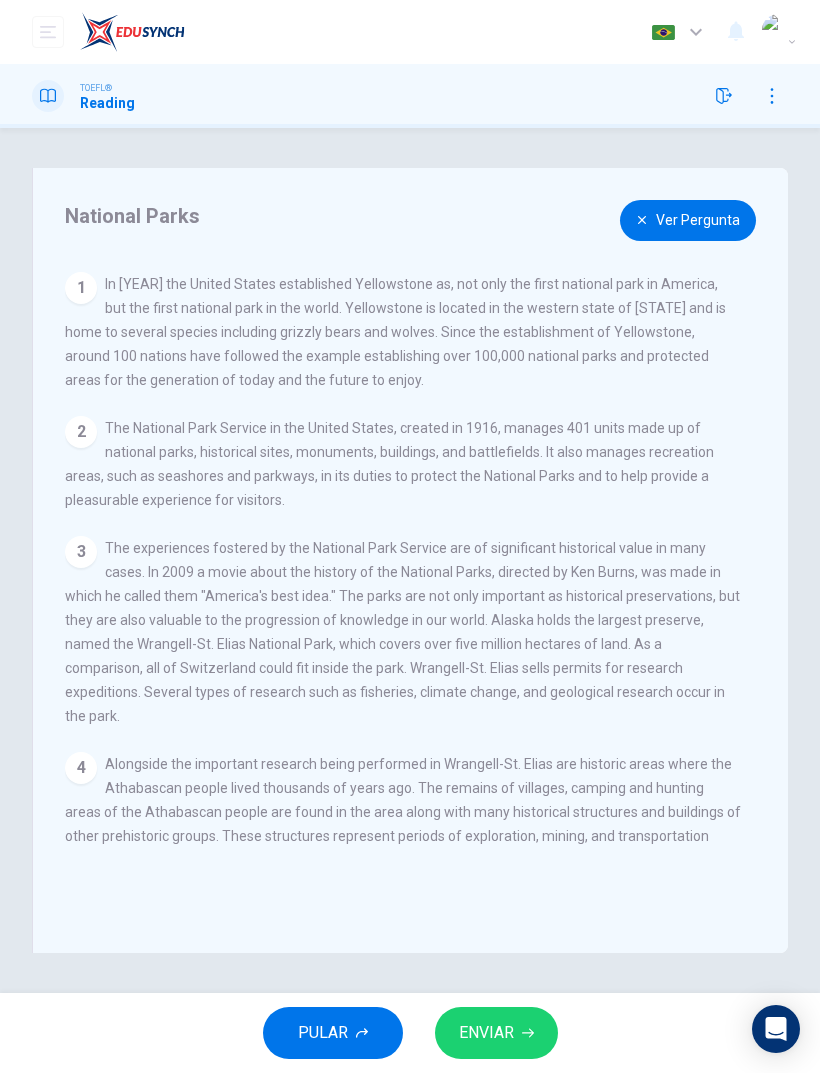 click on "Ver Pergunta" at bounding box center [688, 220] 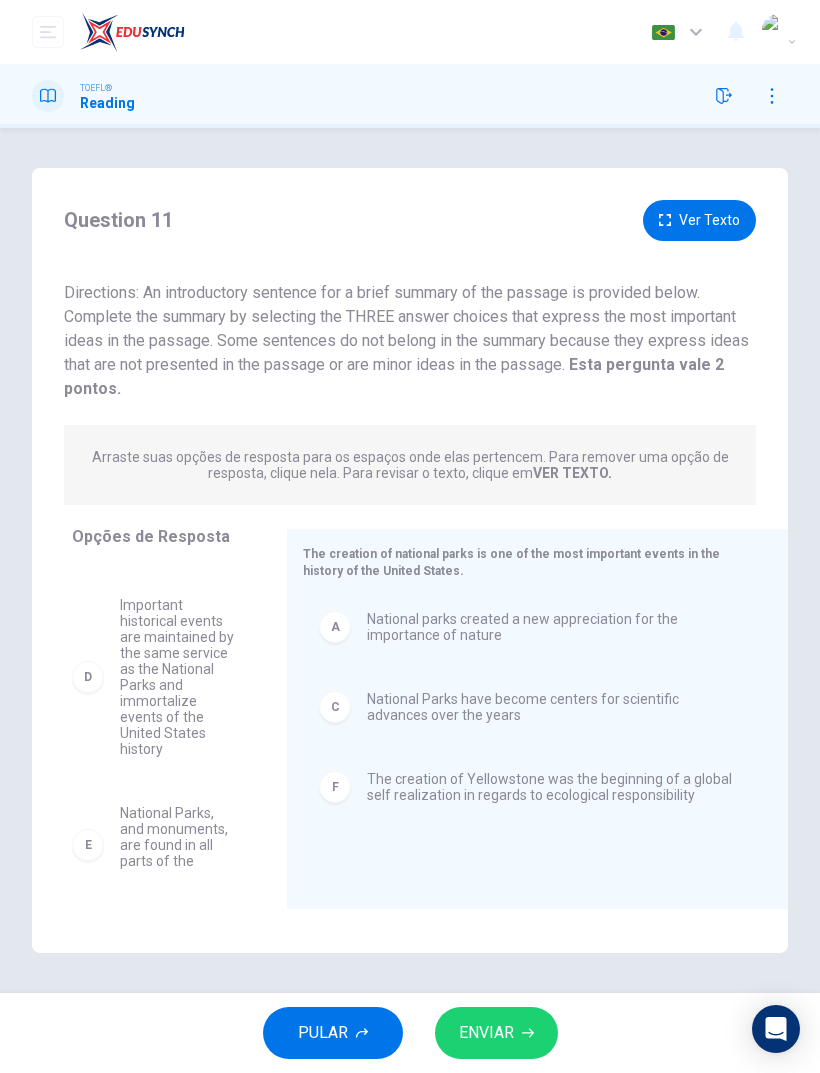 click on "ENVIAR" at bounding box center (486, 1033) 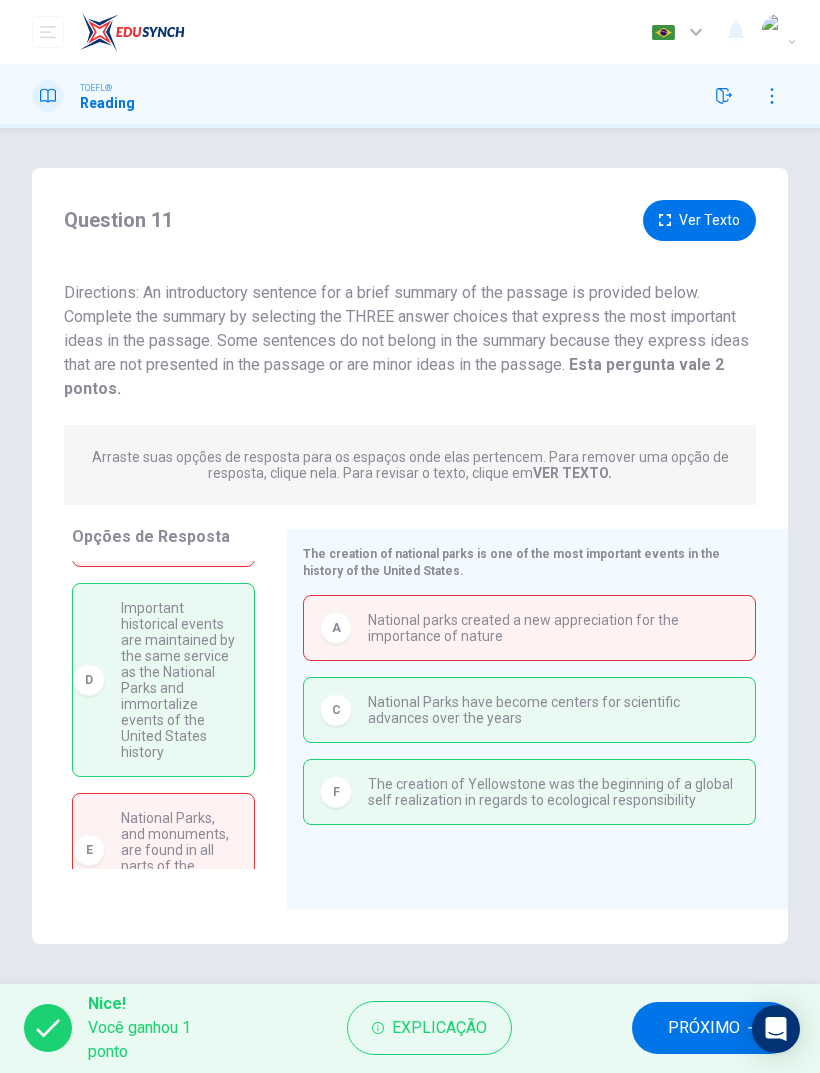click on "PRÓXIMO" at bounding box center (704, 1028) 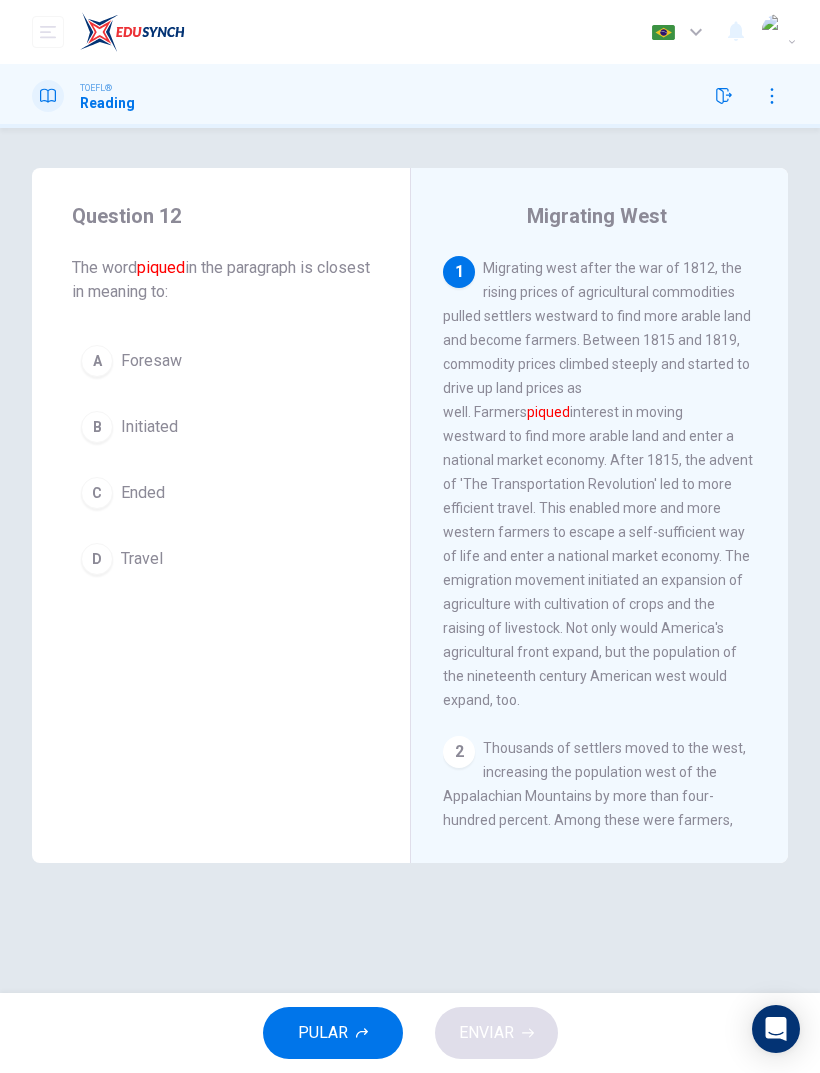 click at bounding box center [724, 96] 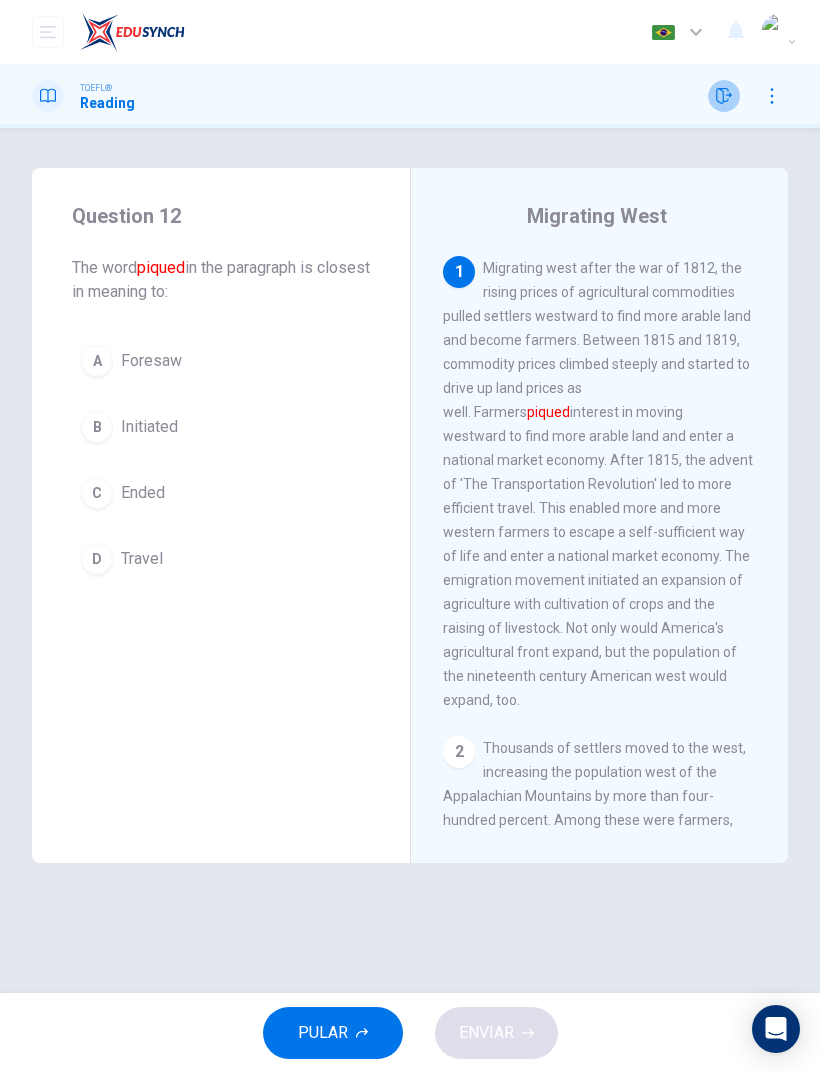 click at bounding box center [724, 96] 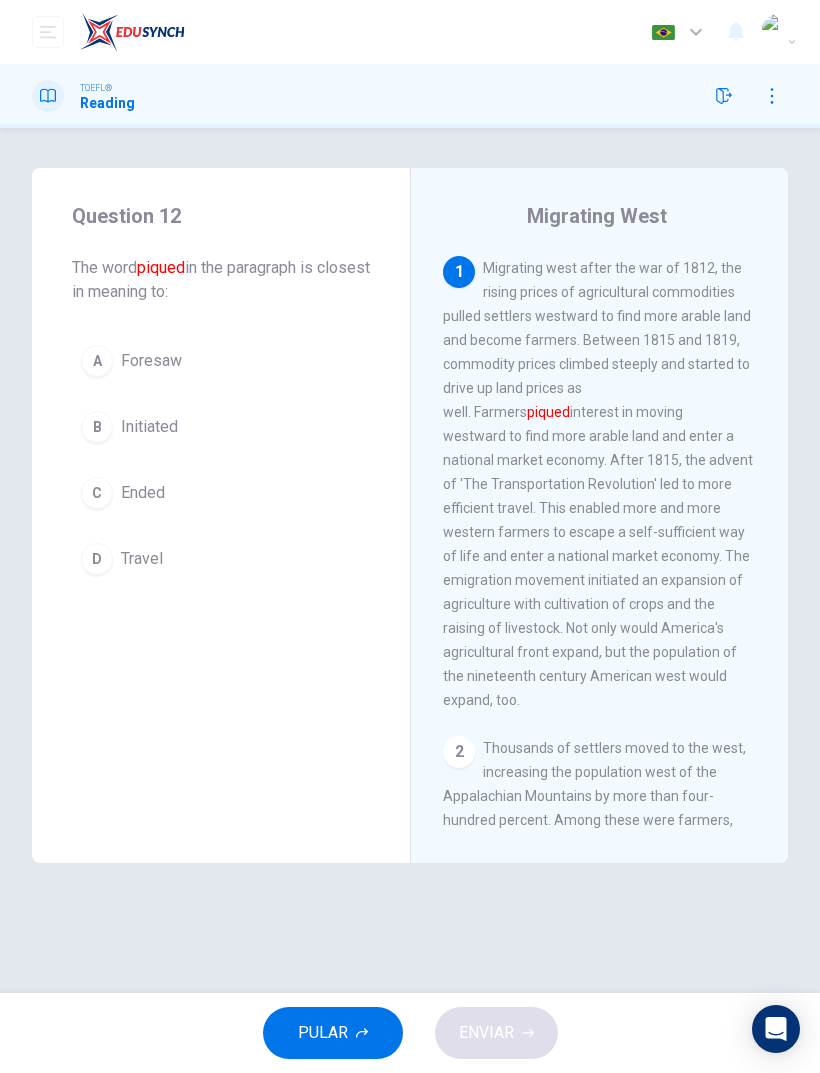 click at bounding box center (724, 96) 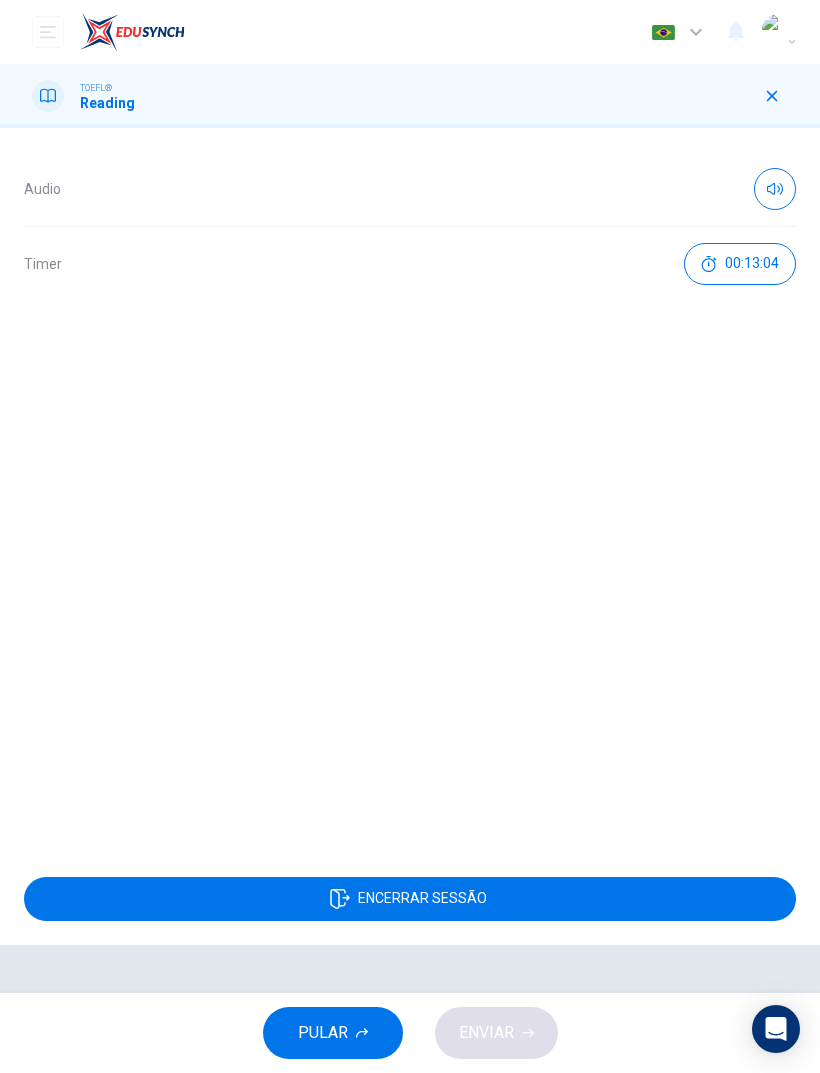 click on "Encerrar Sessão" at bounding box center [410, 899] 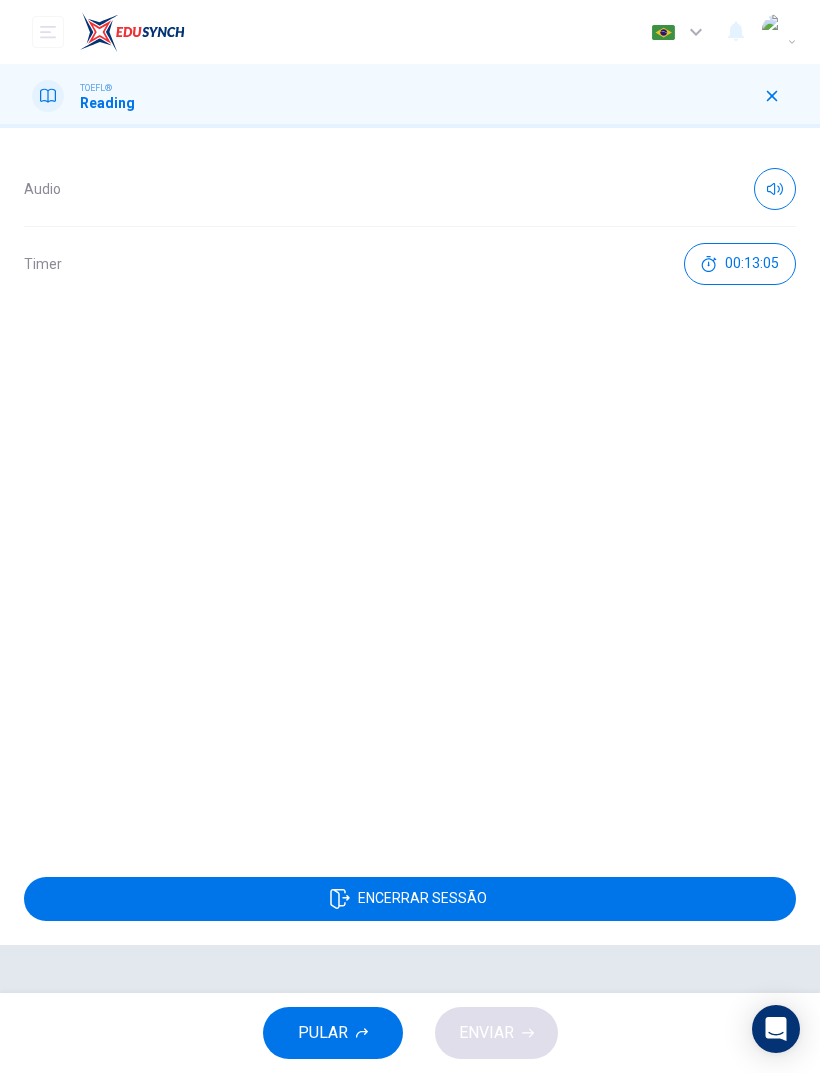 click on "Encerrar Sessão" at bounding box center [410, 899] 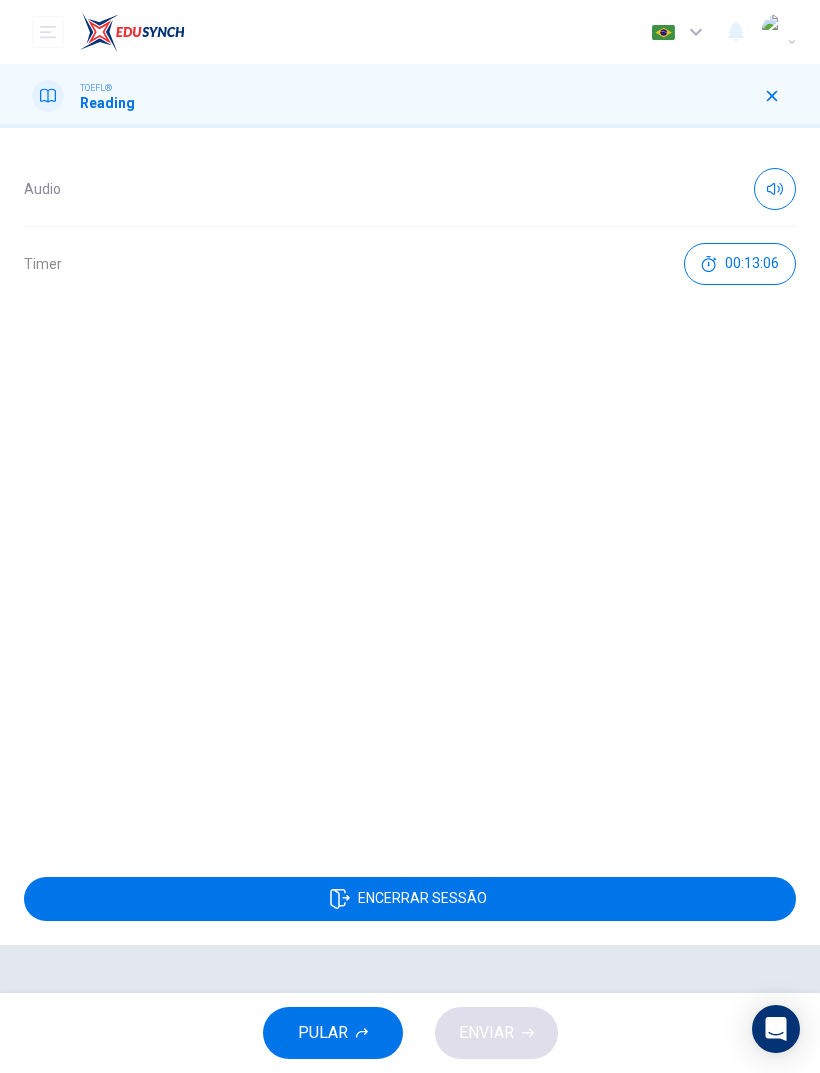 click on "Encerrar Sessão" at bounding box center [410, 899] 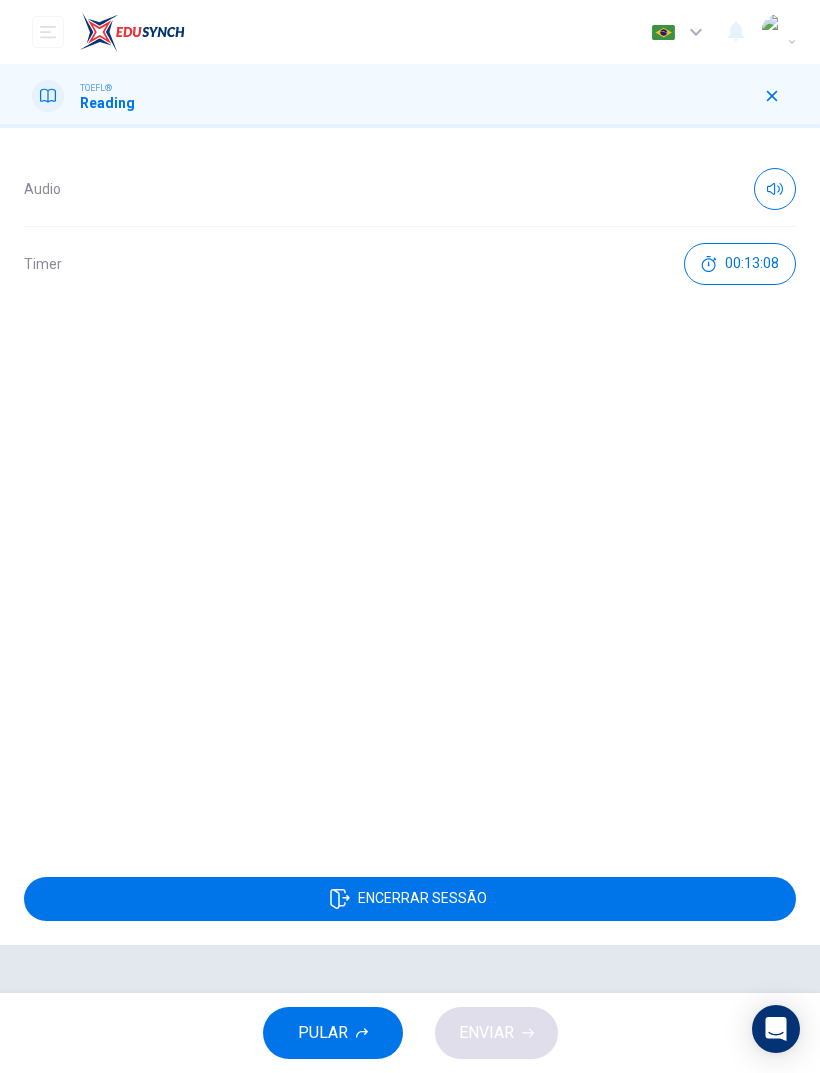 click on "Encerrar Sessão" at bounding box center (410, 899) 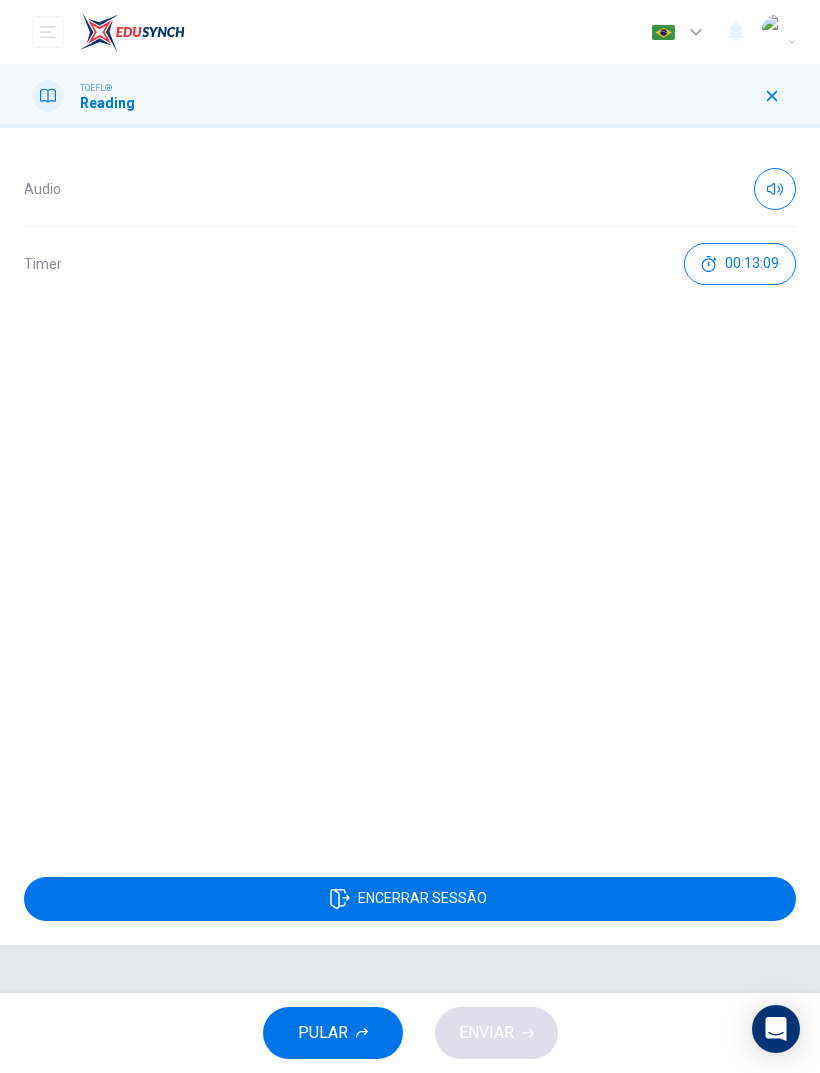 click on "Encerrar Sessão" at bounding box center (410, 899) 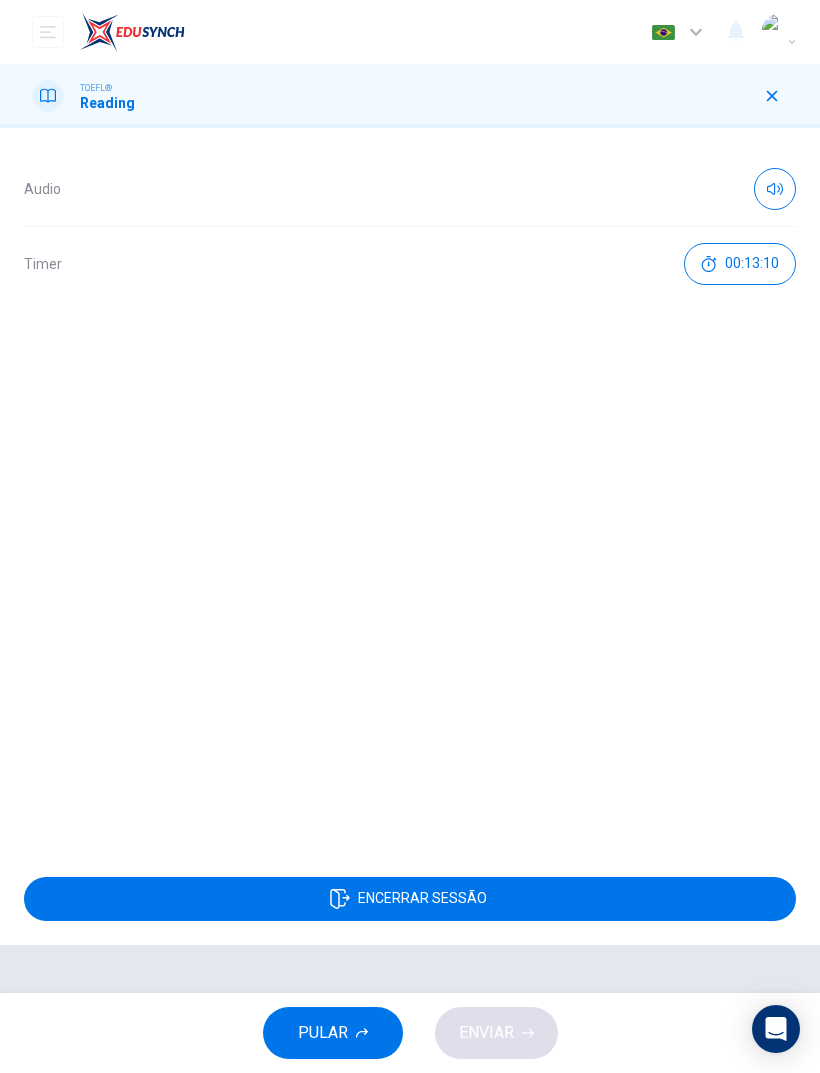click on "Encerrar Sessão" at bounding box center (410, 899) 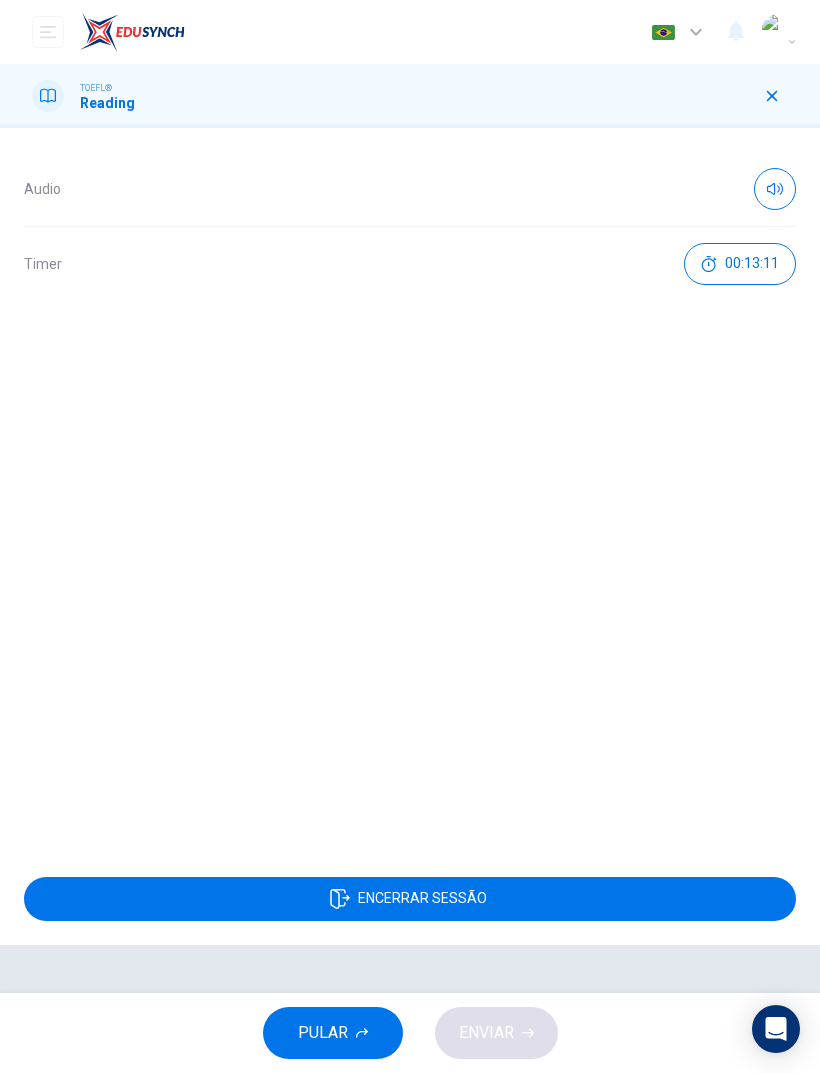 click on "Encerrar Sessão" at bounding box center (410, 899) 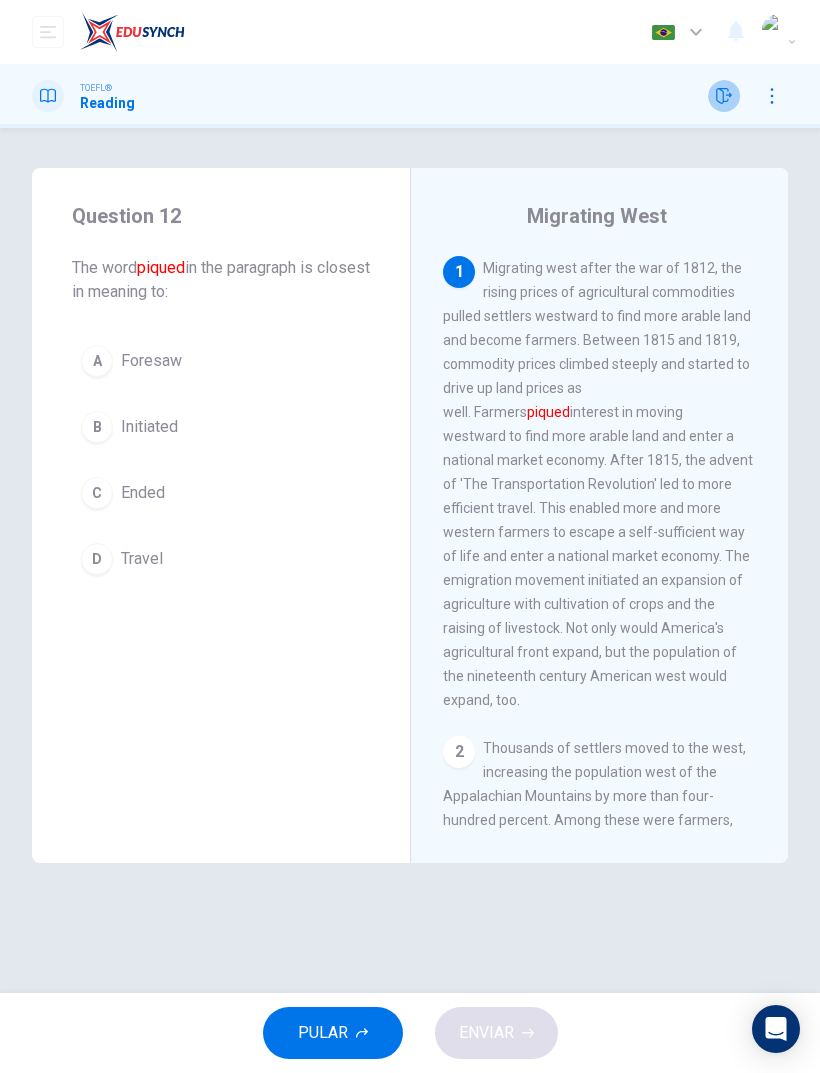 click at bounding box center (724, 96) 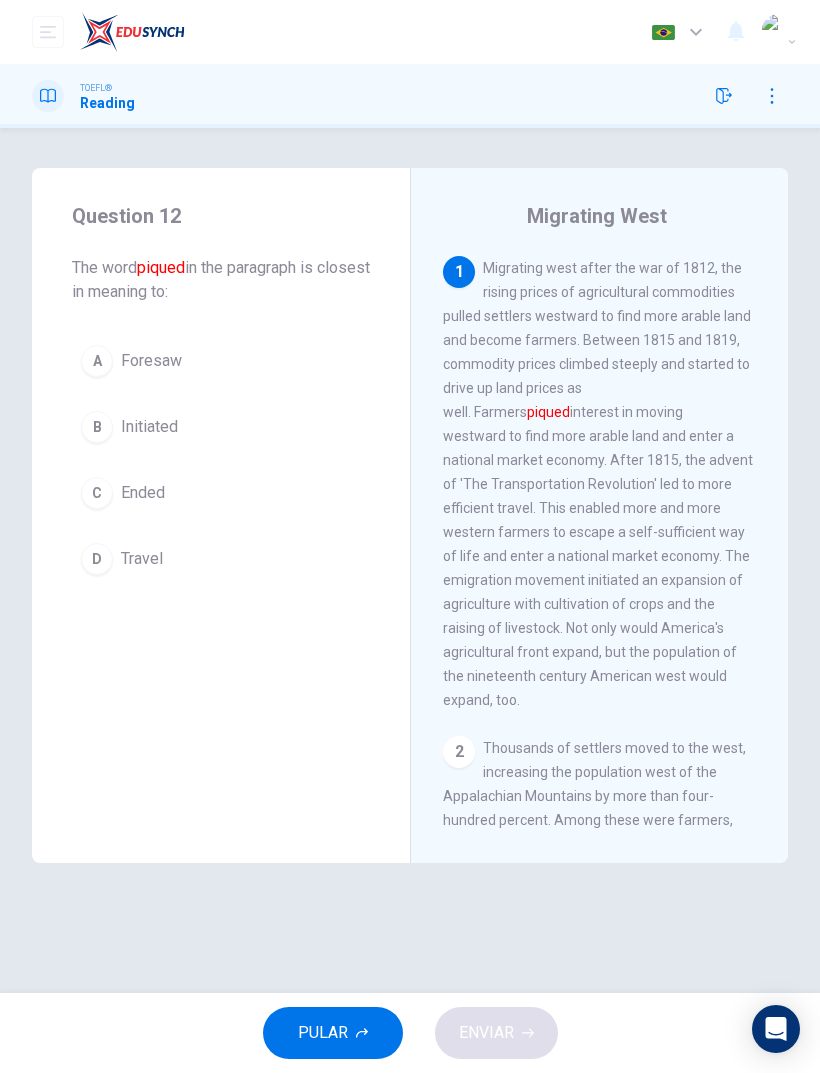 click at bounding box center (724, 96) 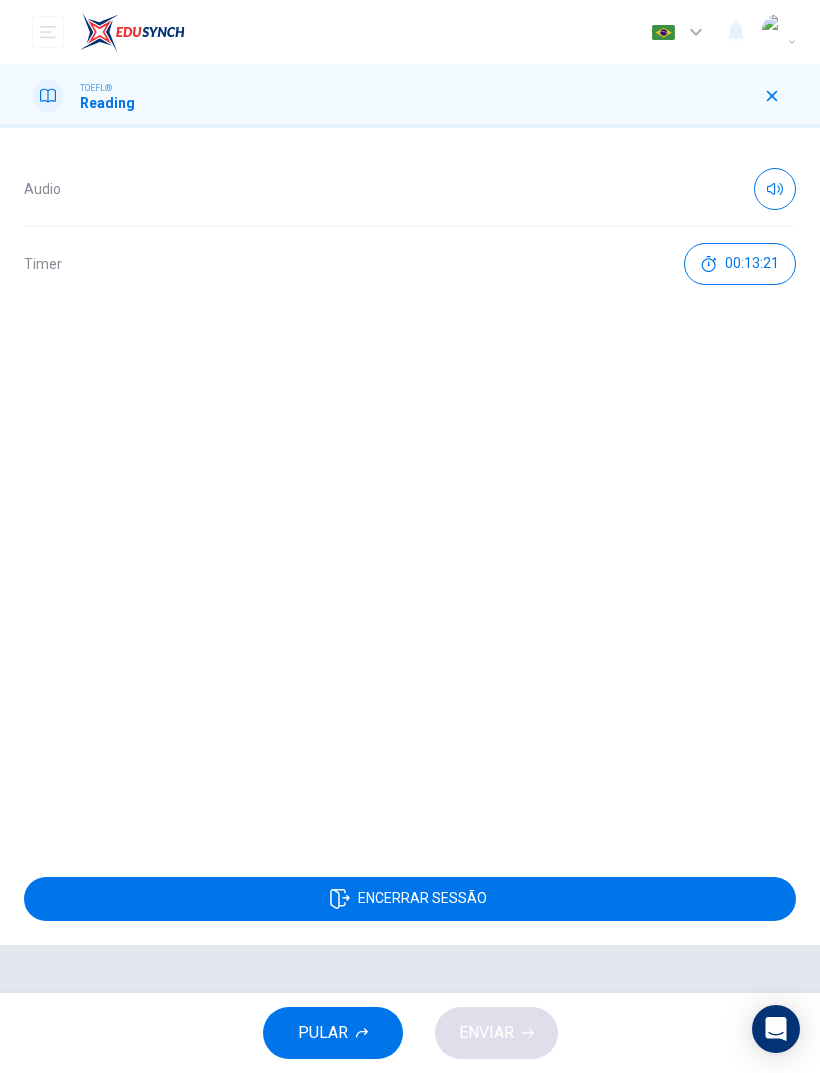 click on "Encerrar Sessão" at bounding box center [422, 899] 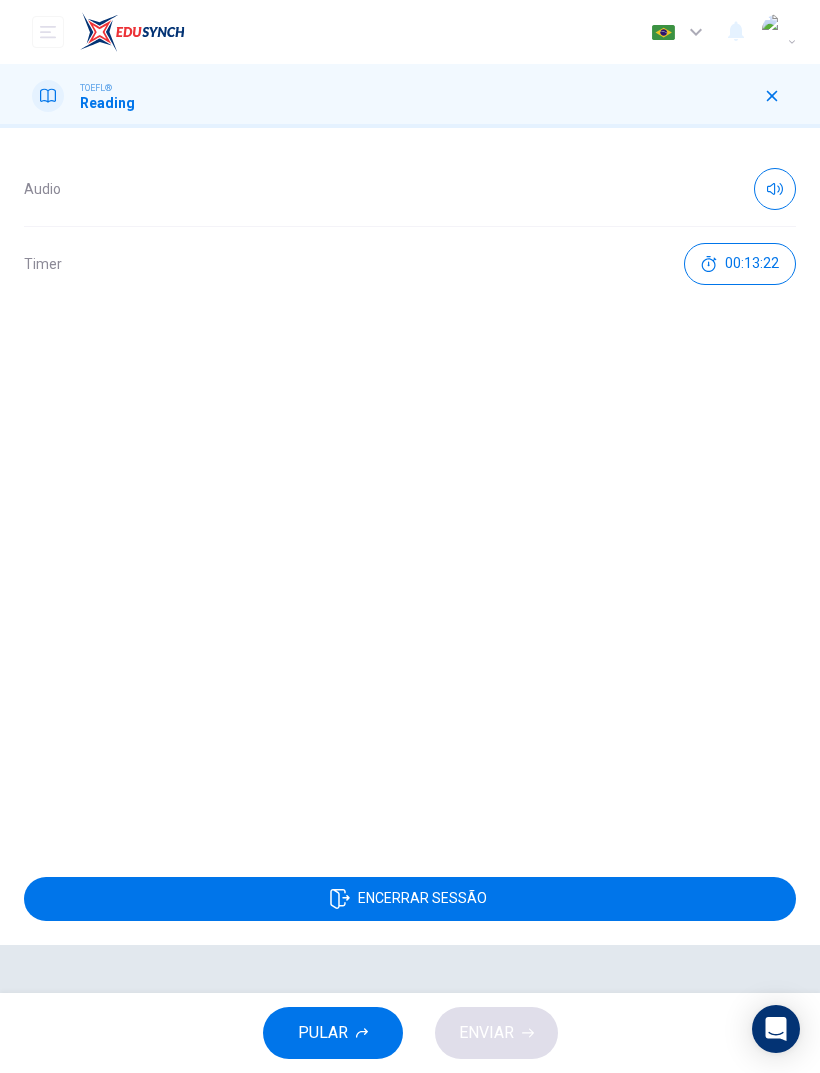 click on "Encerrar Sessão" at bounding box center (410, 899) 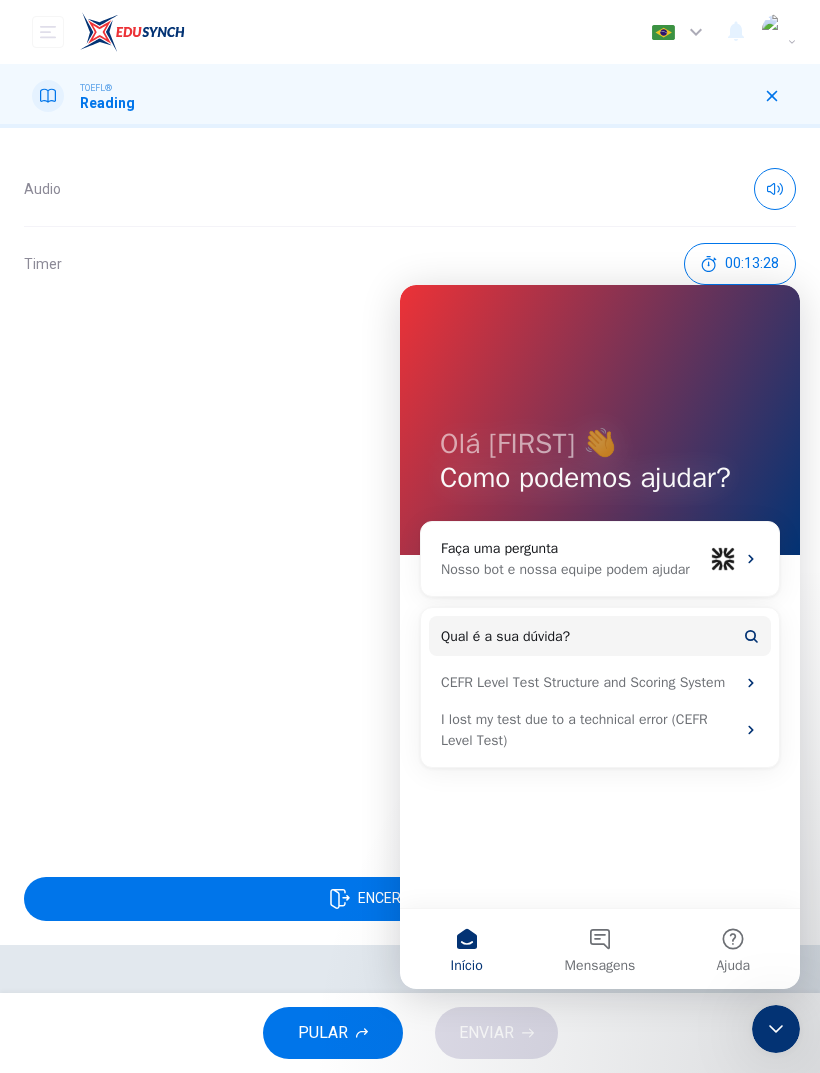 scroll, scrollTop: 0, scrollLeft: 0, axis: both 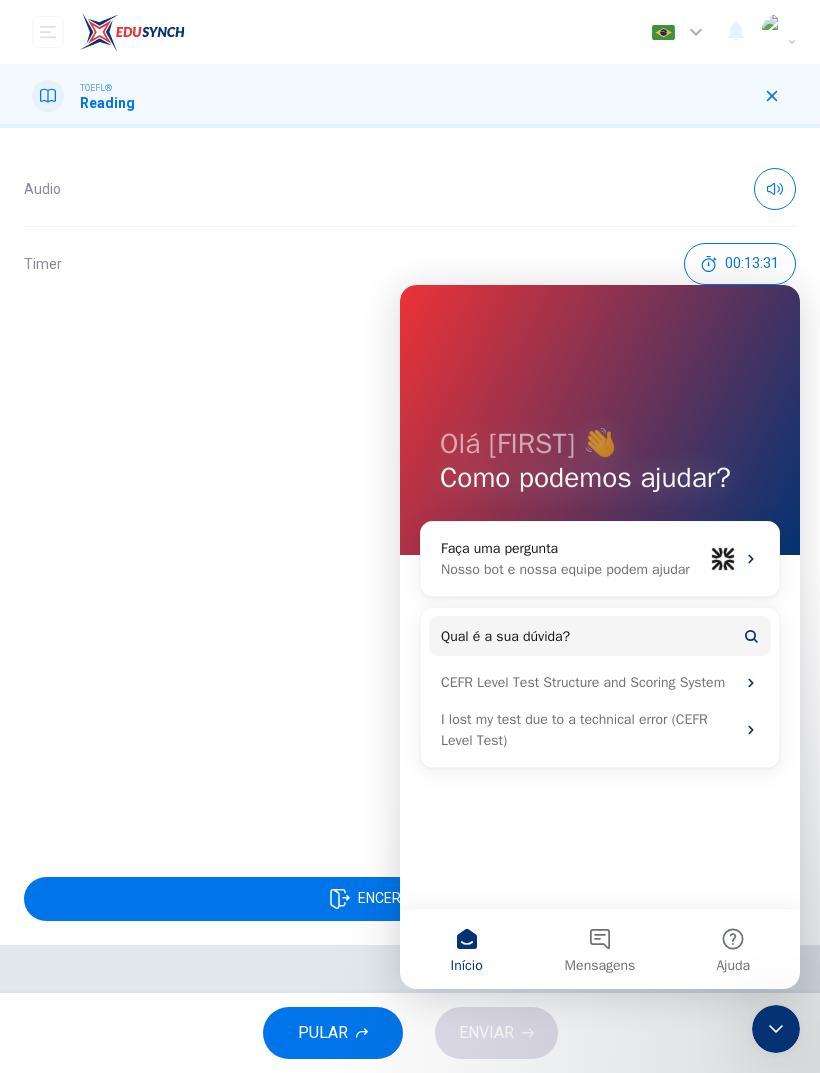 click on "I lost my test due to a technical error (CEFR Level Test)" at bounding box center (600, 730) 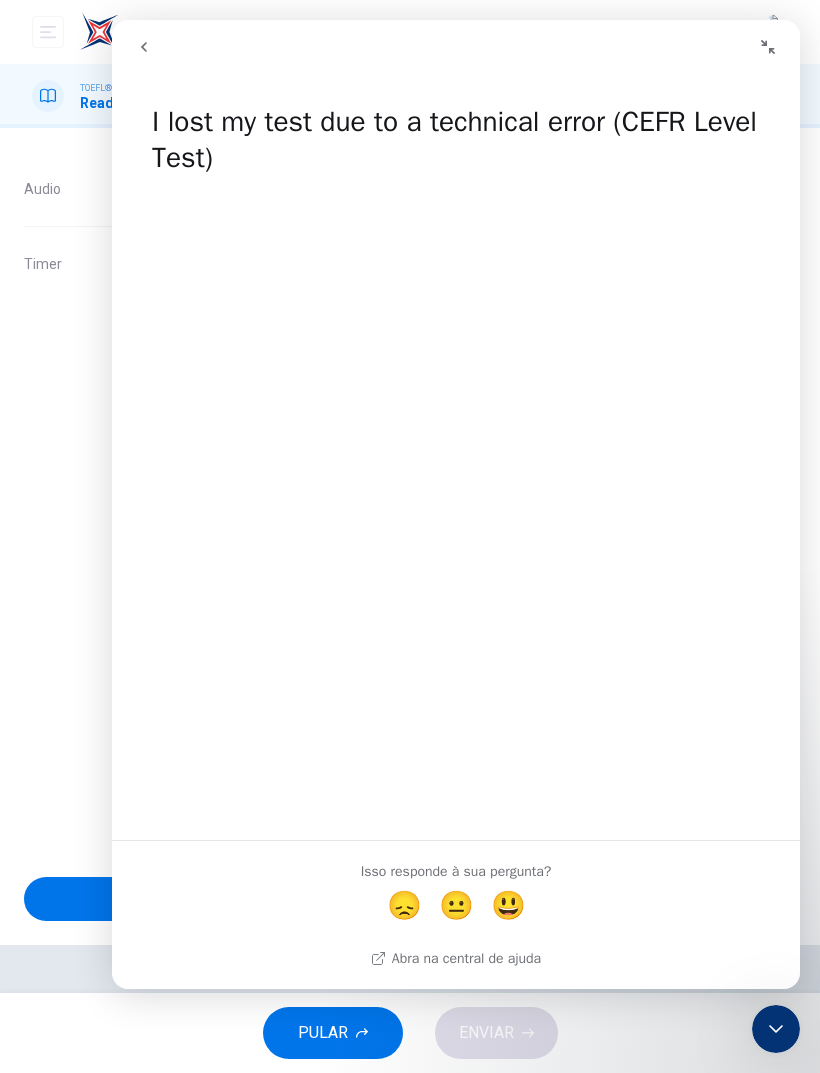 click at bounding box center [768, 47] 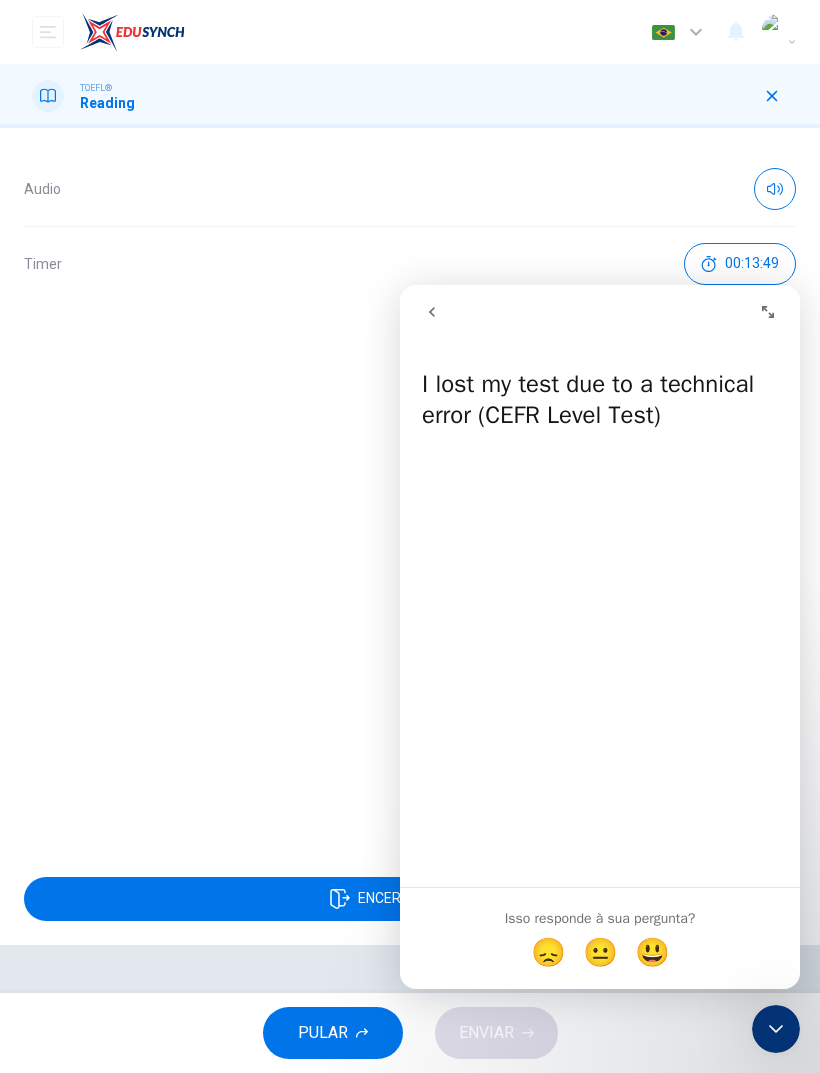 click 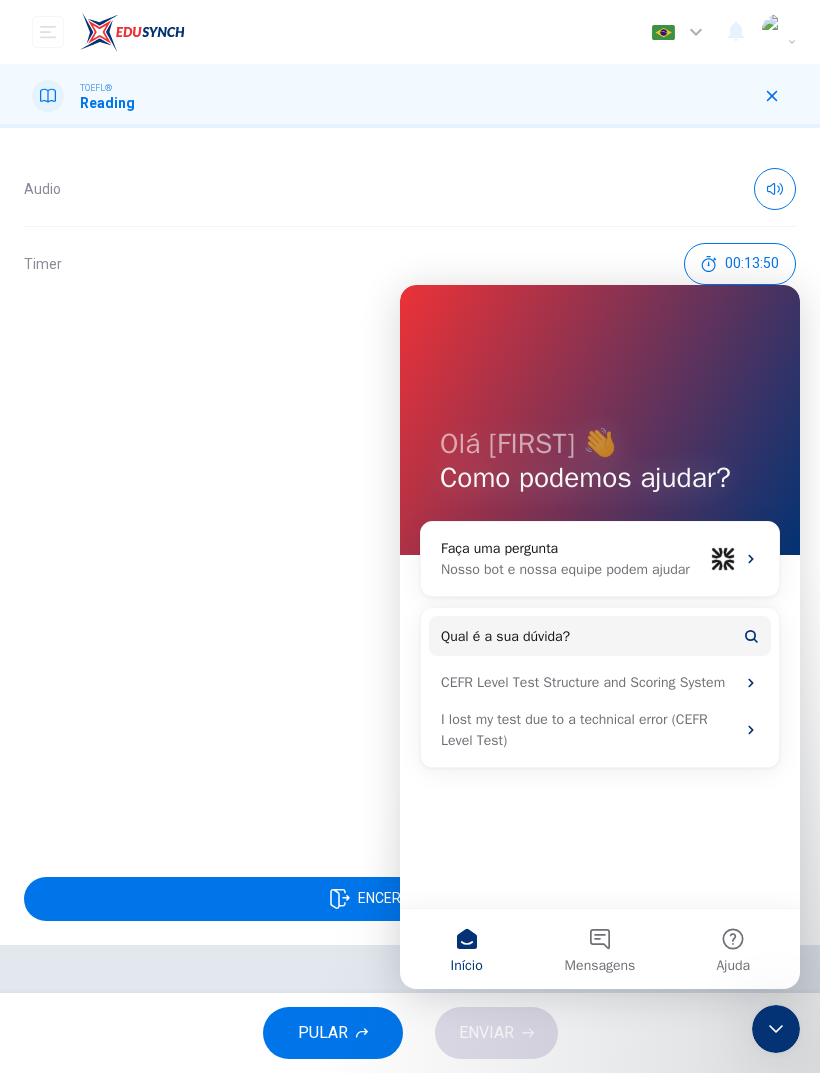 click on "Timer 00:13:50" at bounding box center [410, 264] 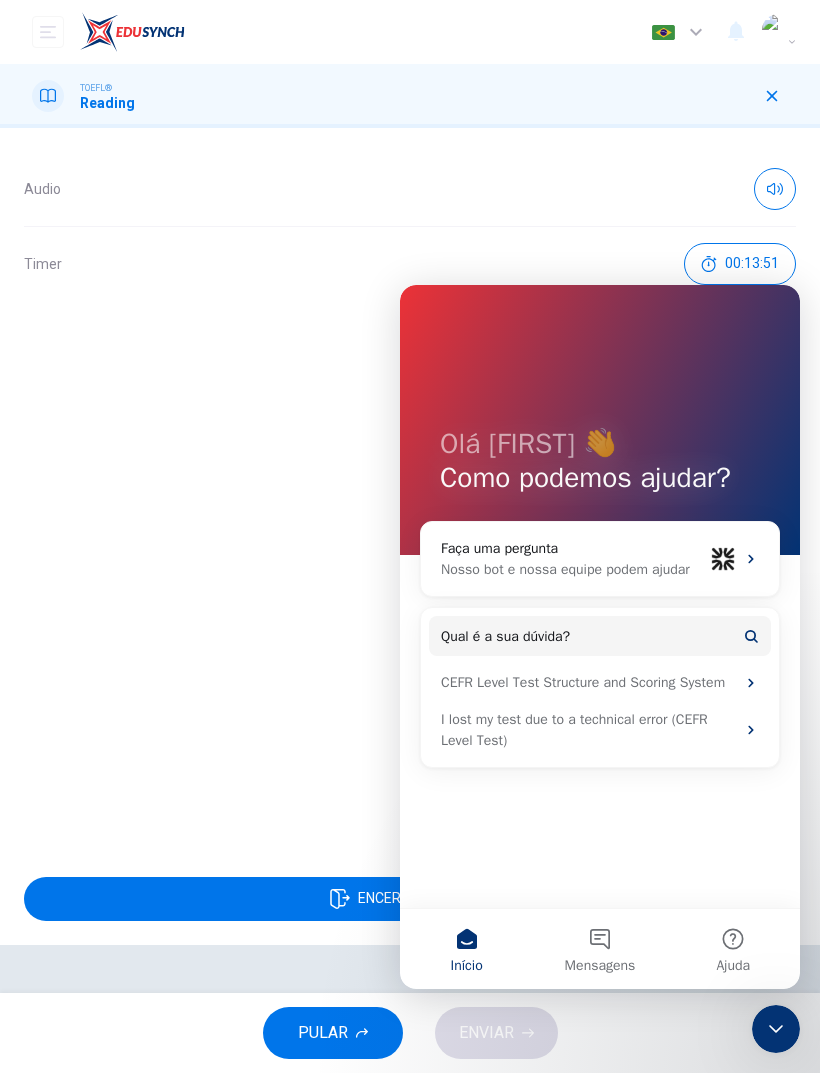 click on "Timer 00:13:51" at bounding box center (410, 264) 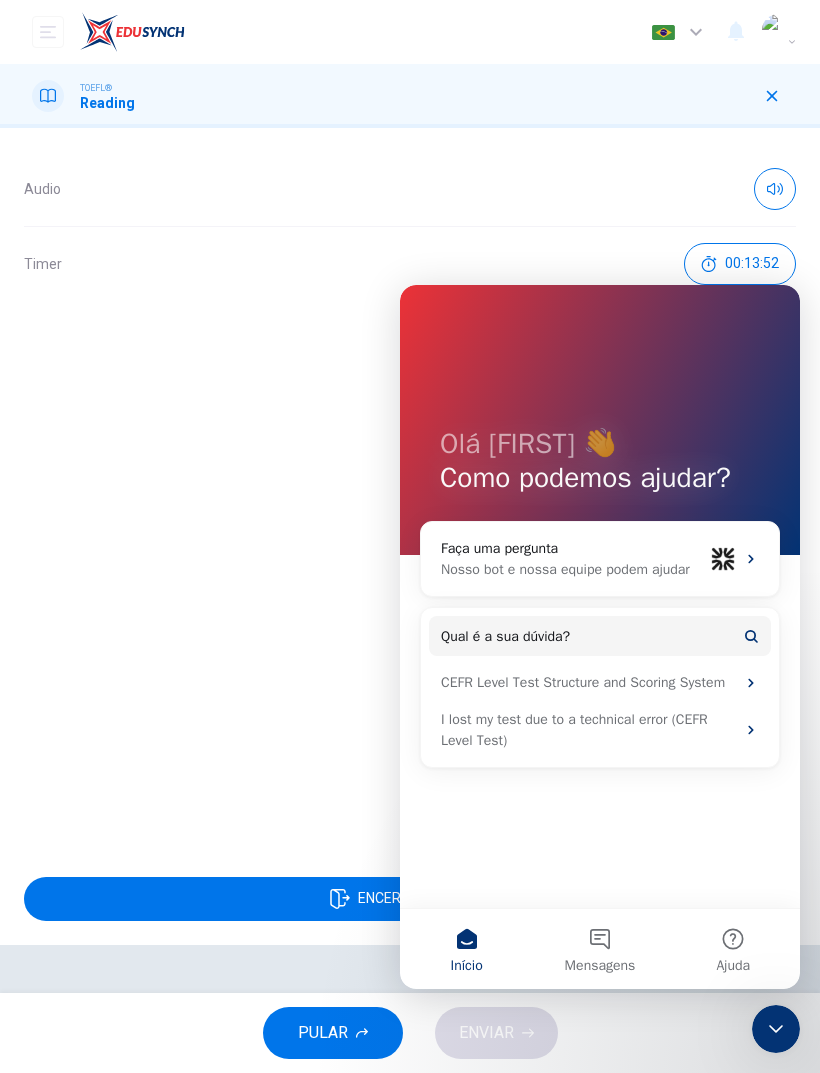 click on "Audio Timer 00:13:52" at bounding box center [410, 490] 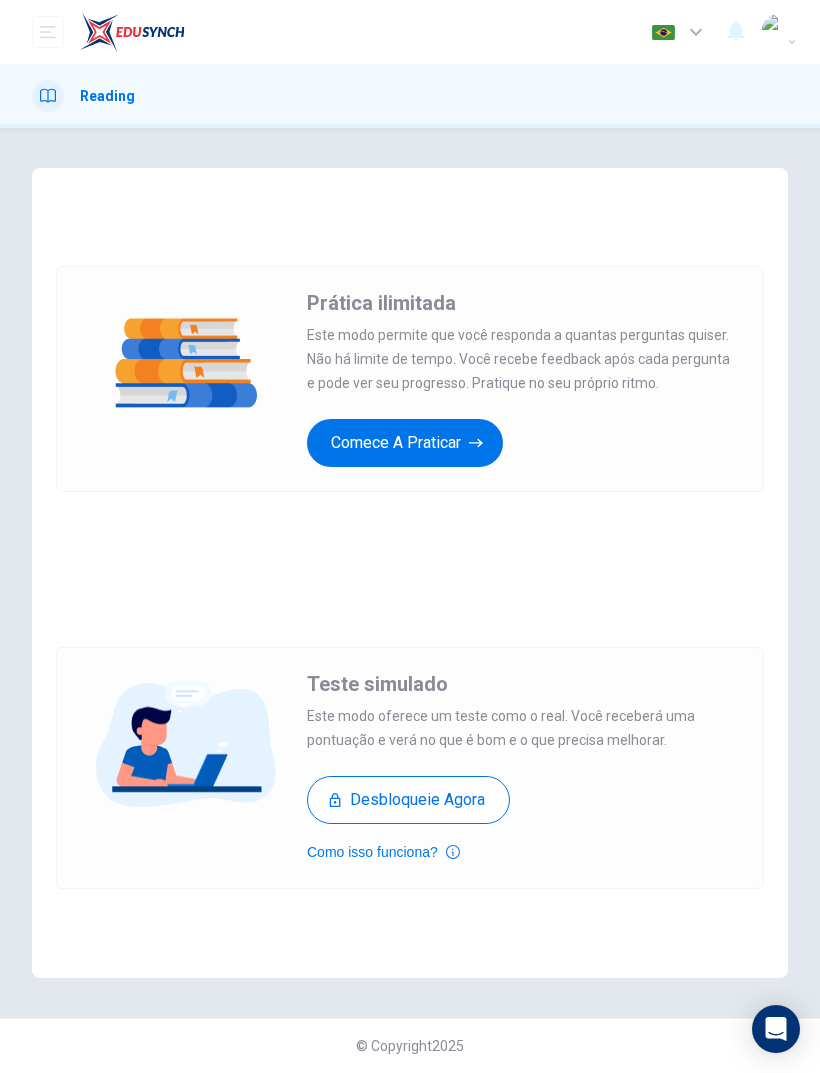 scroll, scrollTop: 0, scrollLeft: 0, axis: both 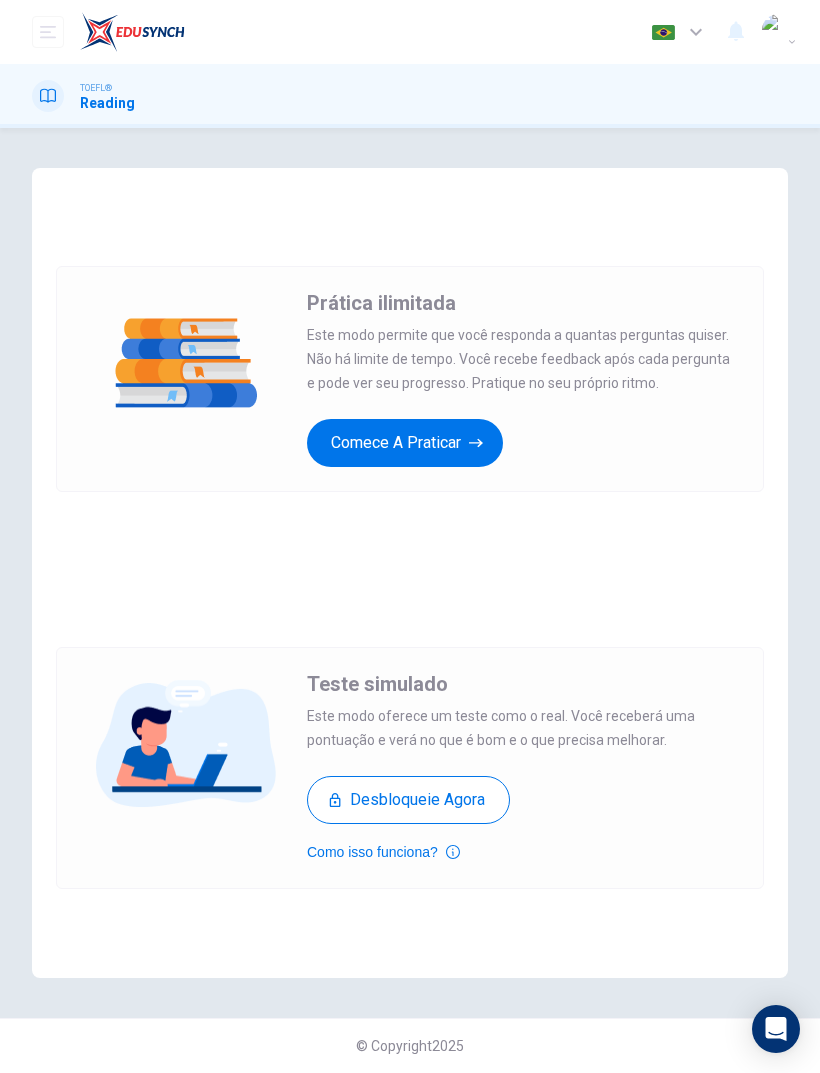 click on "Comece a praticar" at bounding box center (405, 443) 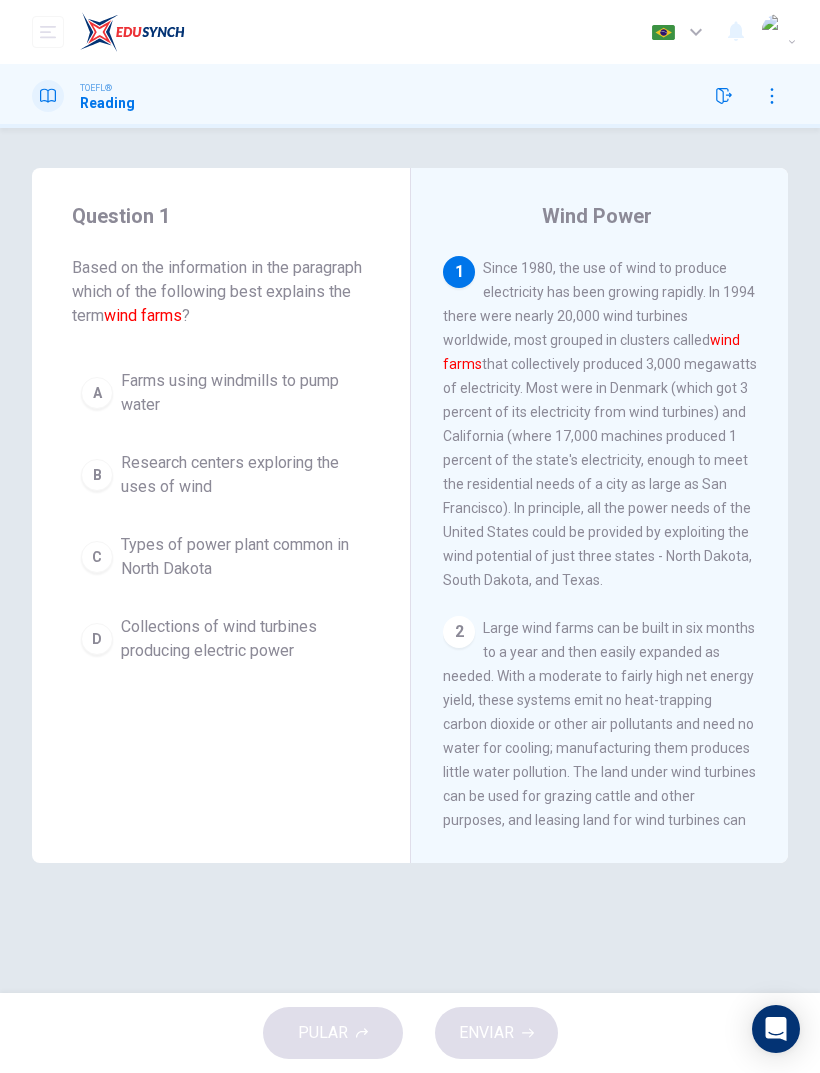 click at bounding box center (724, 96) 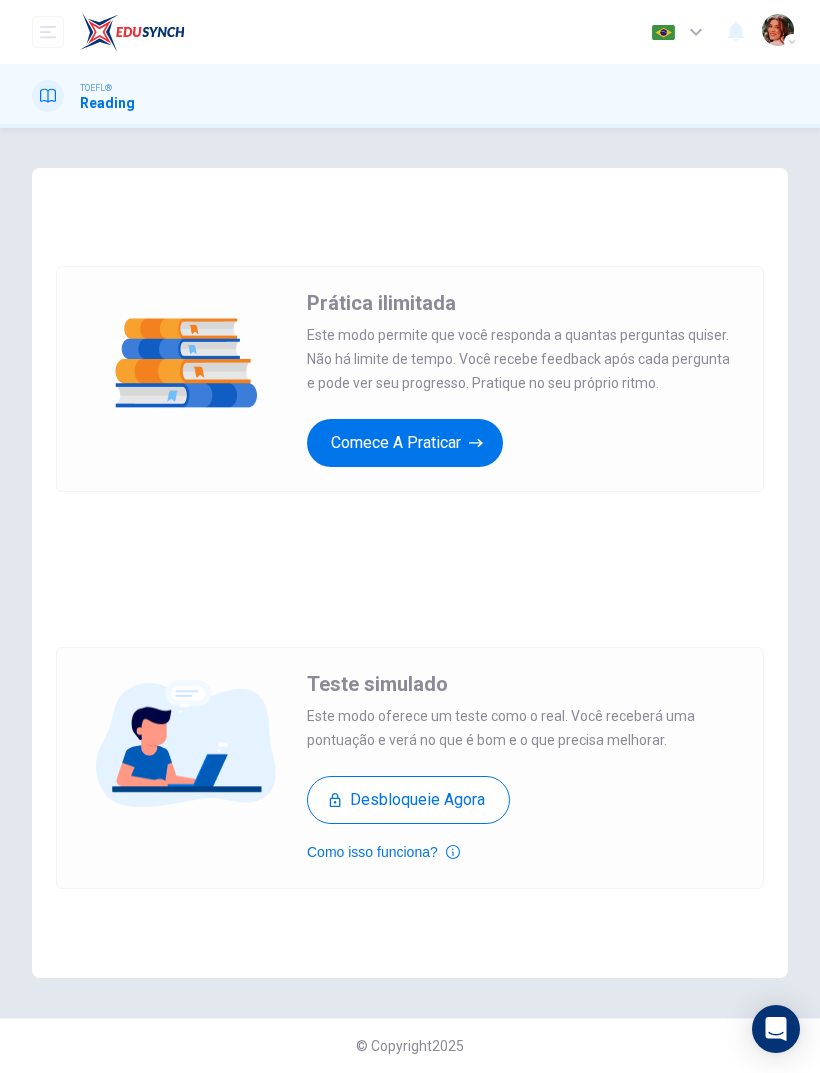 scroll, scrollTop: 0, scrollLeft: 0, axis: both 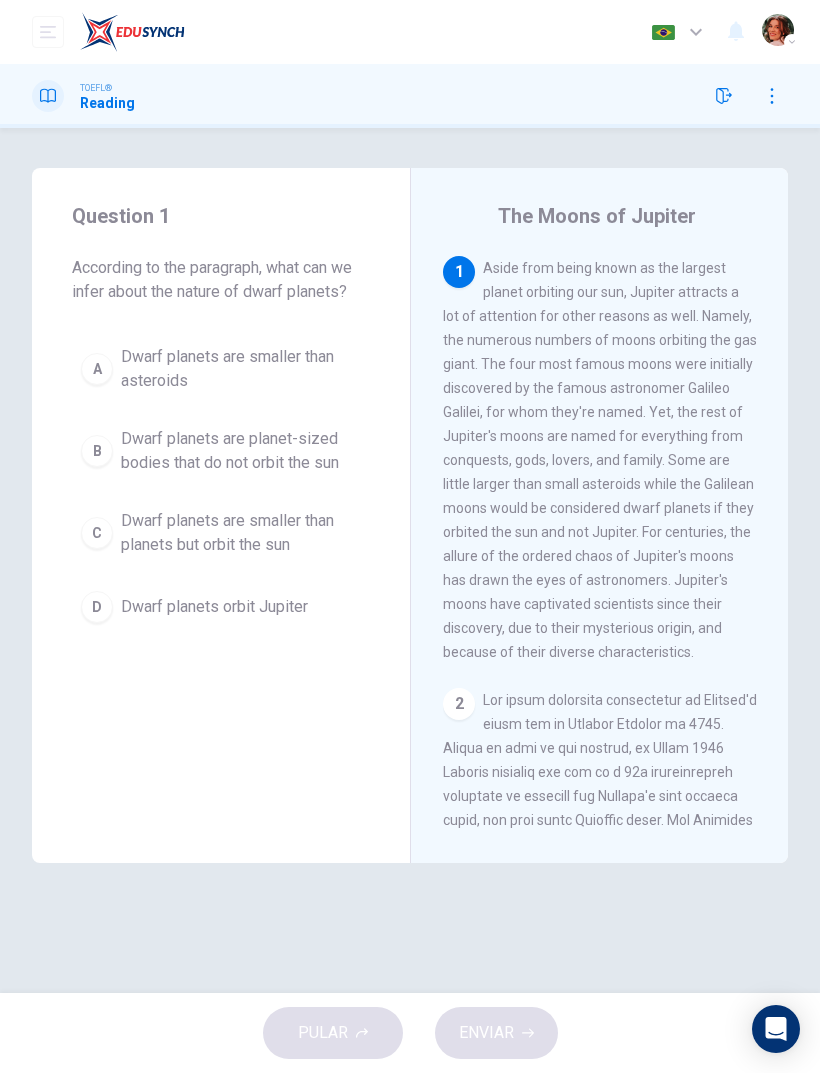 click 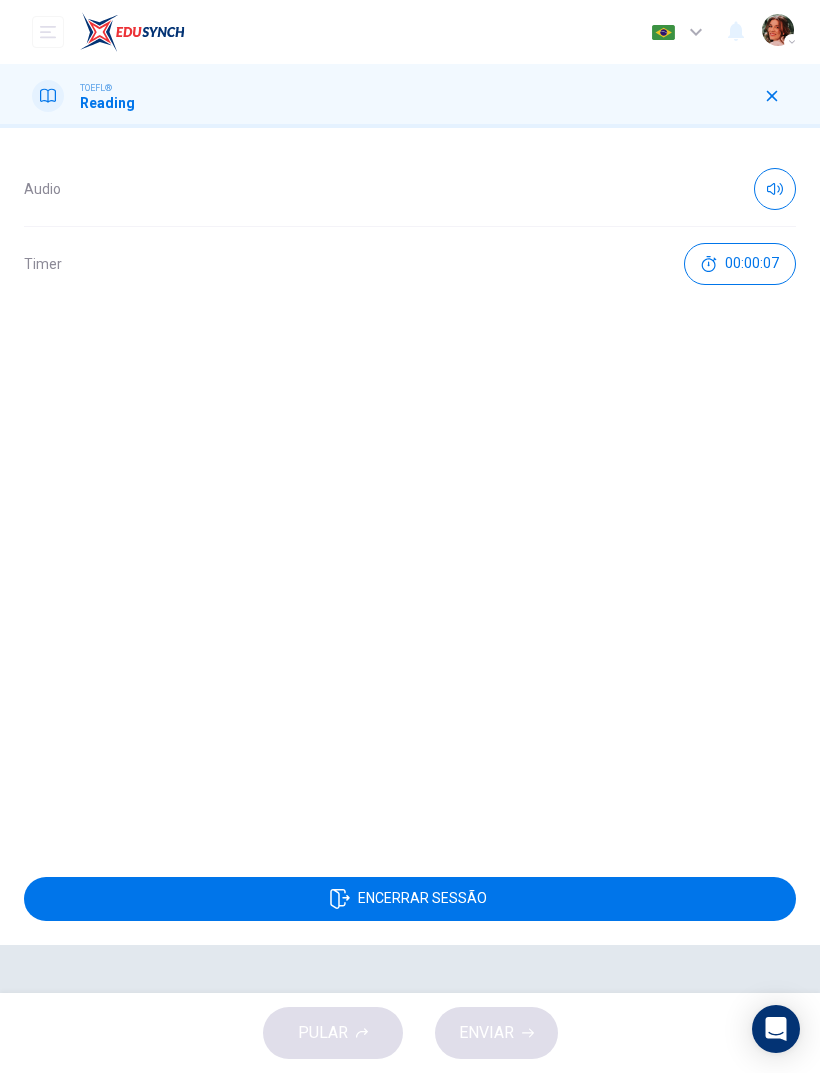 click on "Encerrar Sessão" at bounding box center [410, 899] 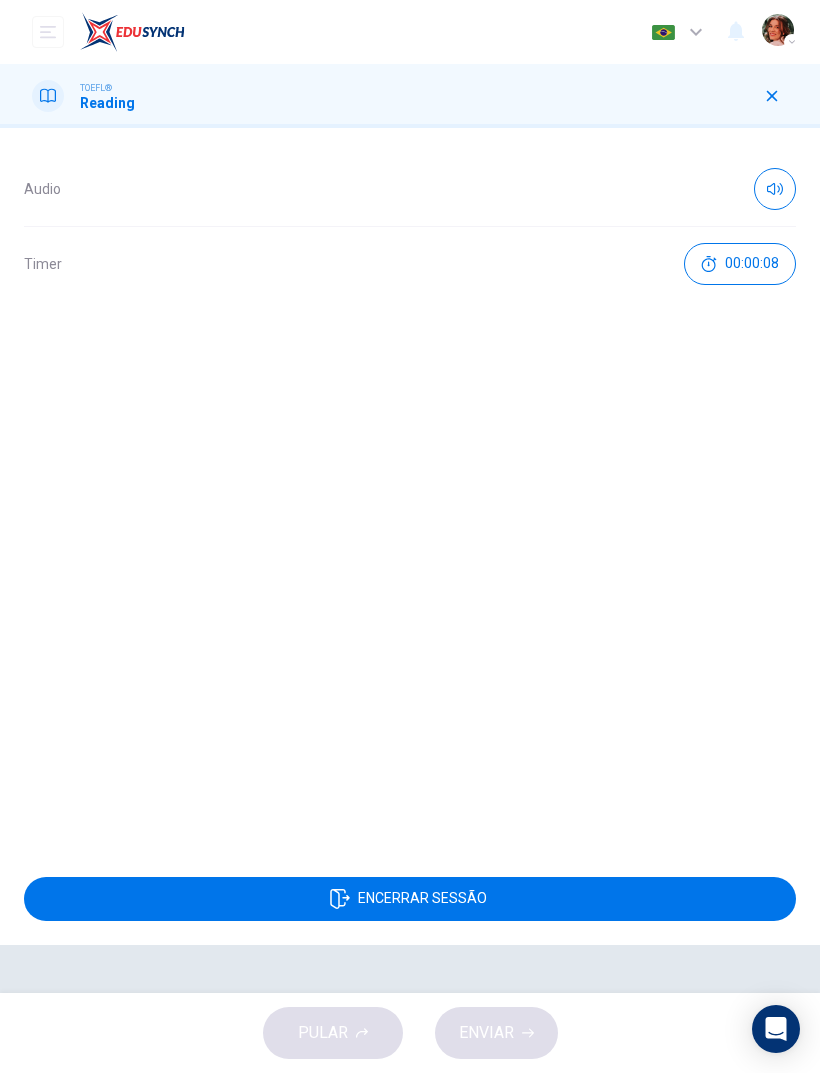 click on "Encerrar Sessão" at bounding box center [422, 899] 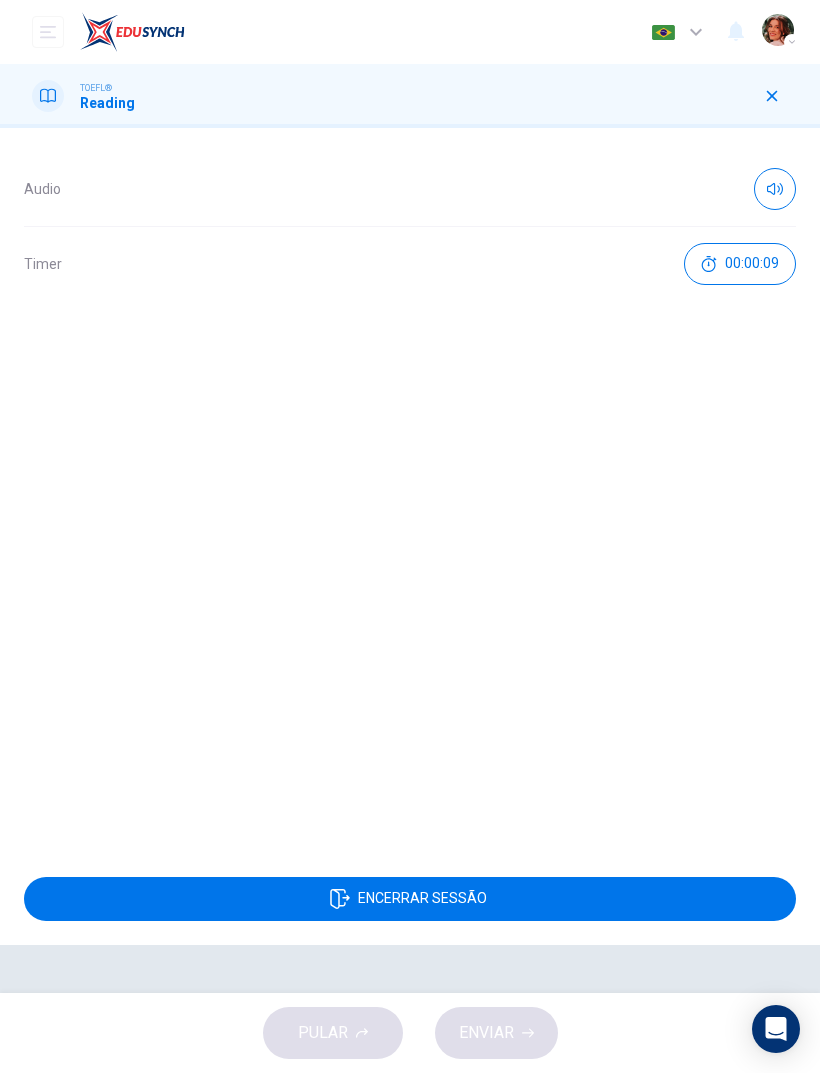 click 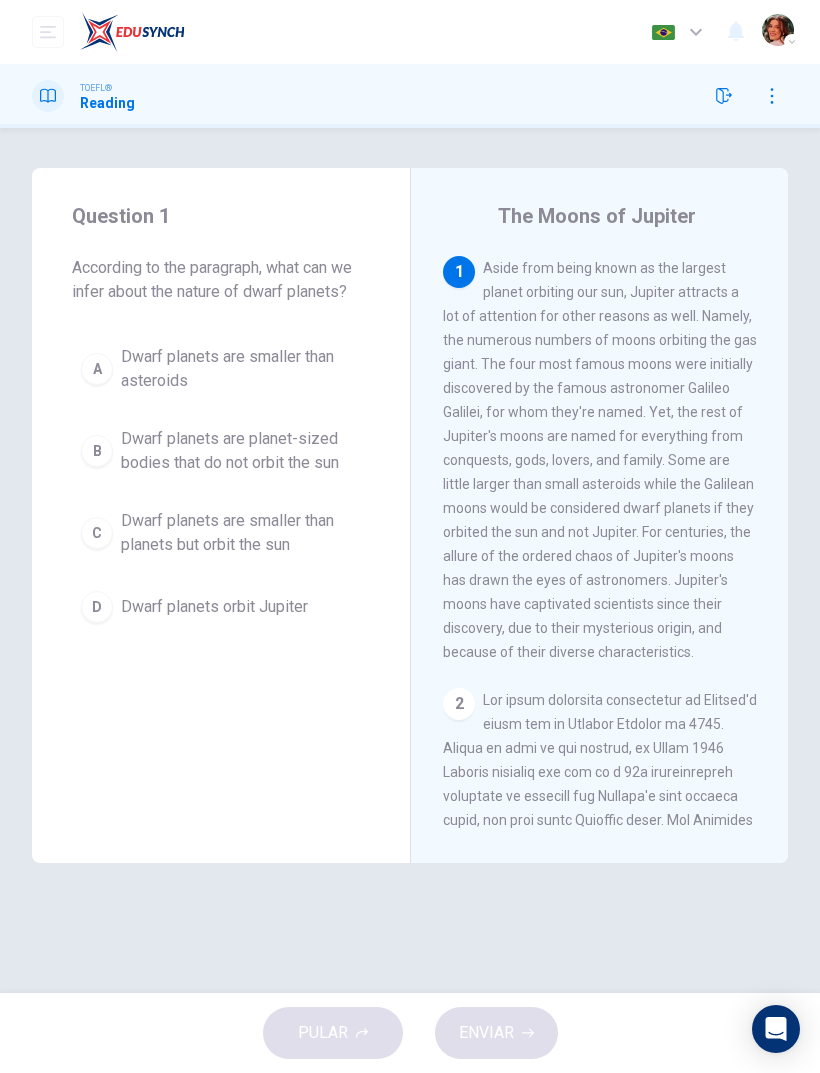 click at bounding box center [724, 96] 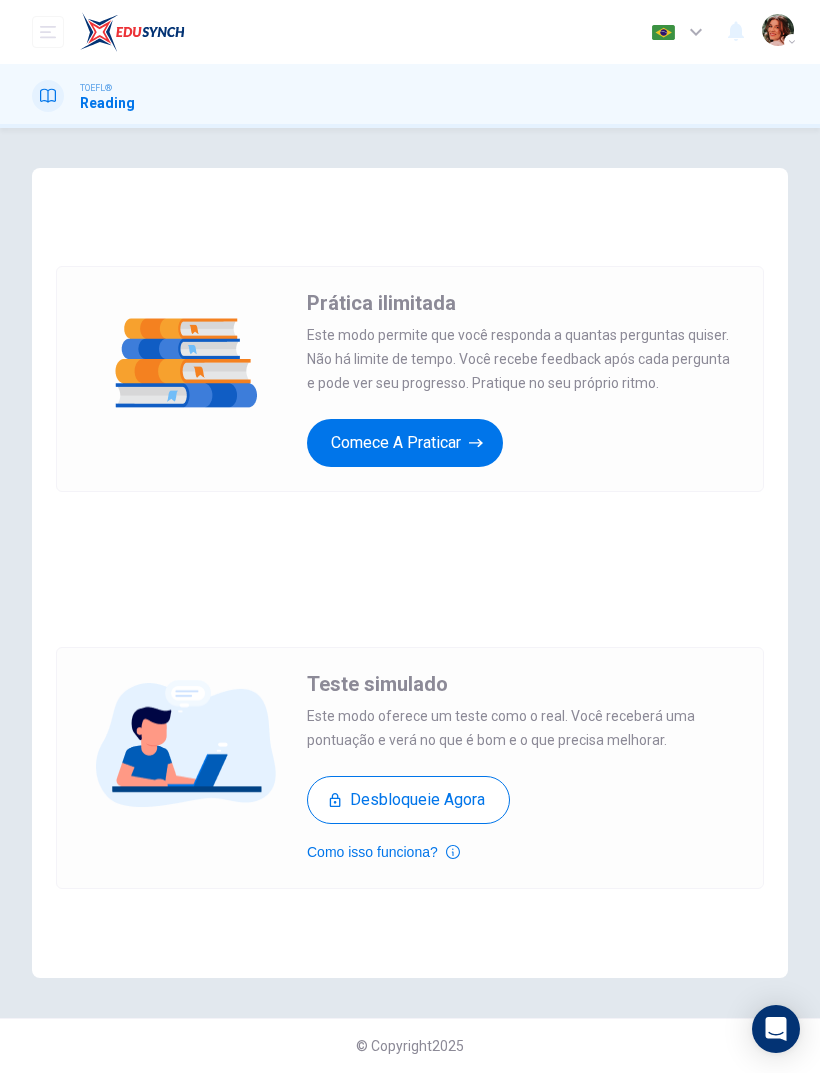 scroll, scrollTop: 0, scrollLeft: 0, axis: both 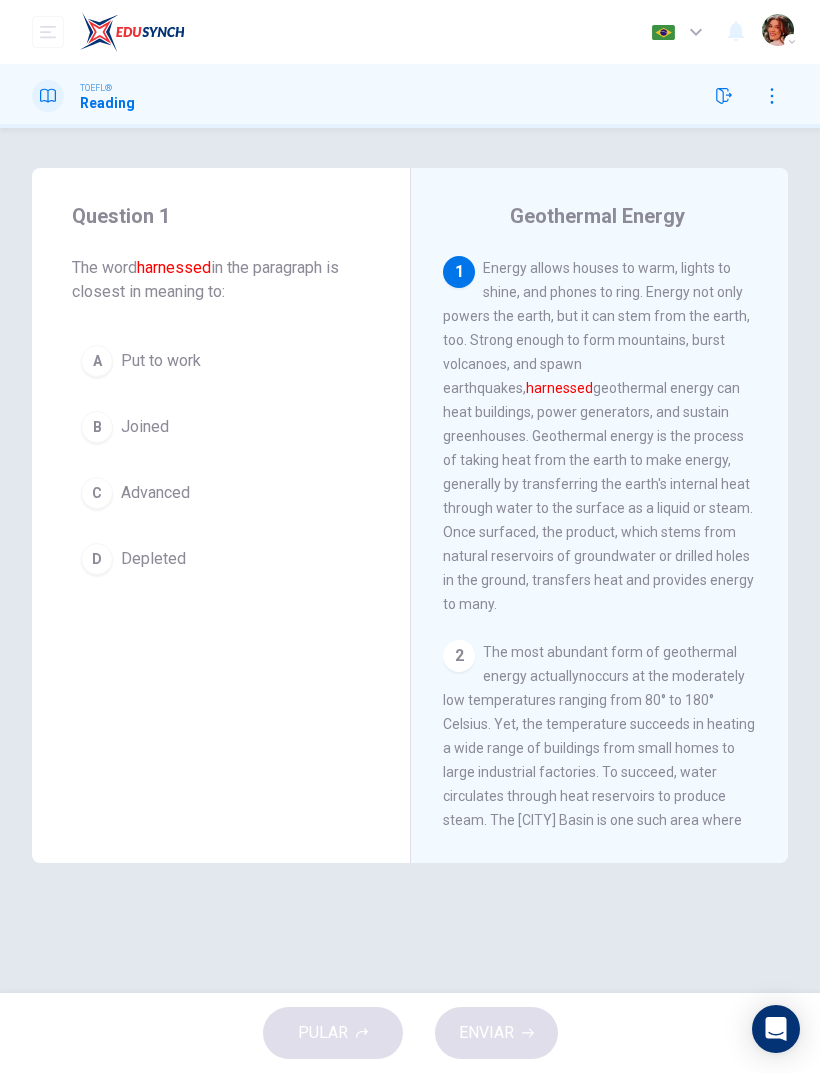 click 